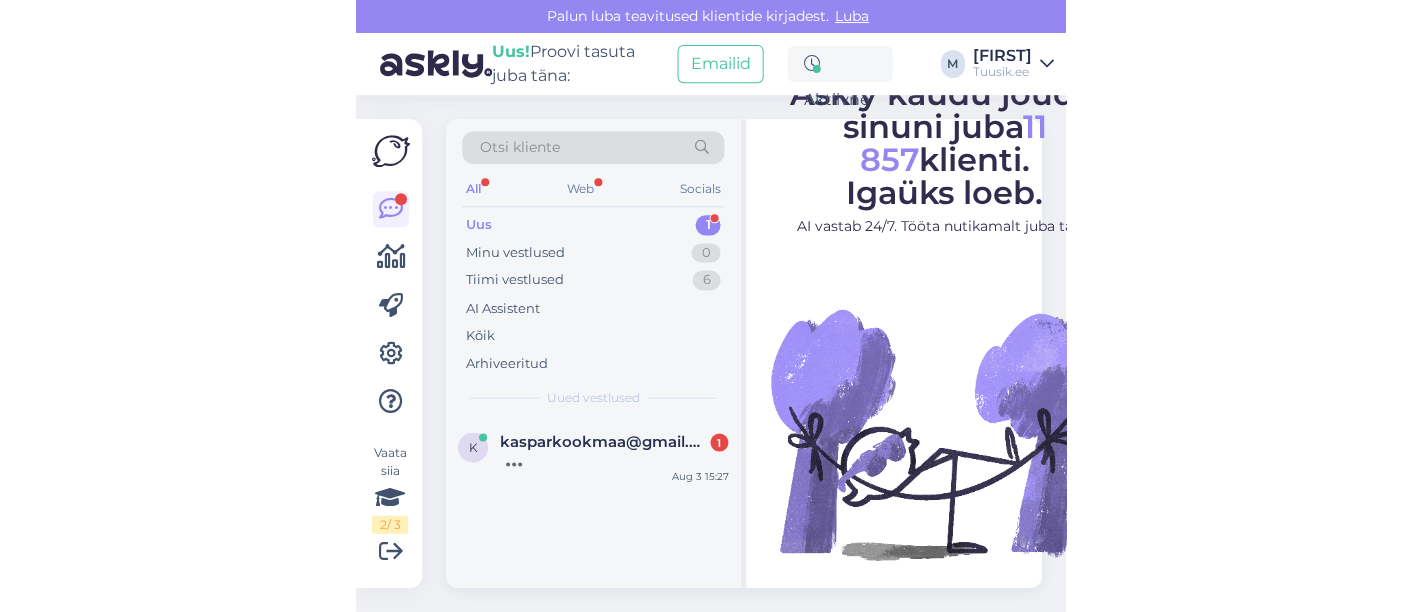 scroll, scrollTop: 0, scrollLeft: 0, axis: both 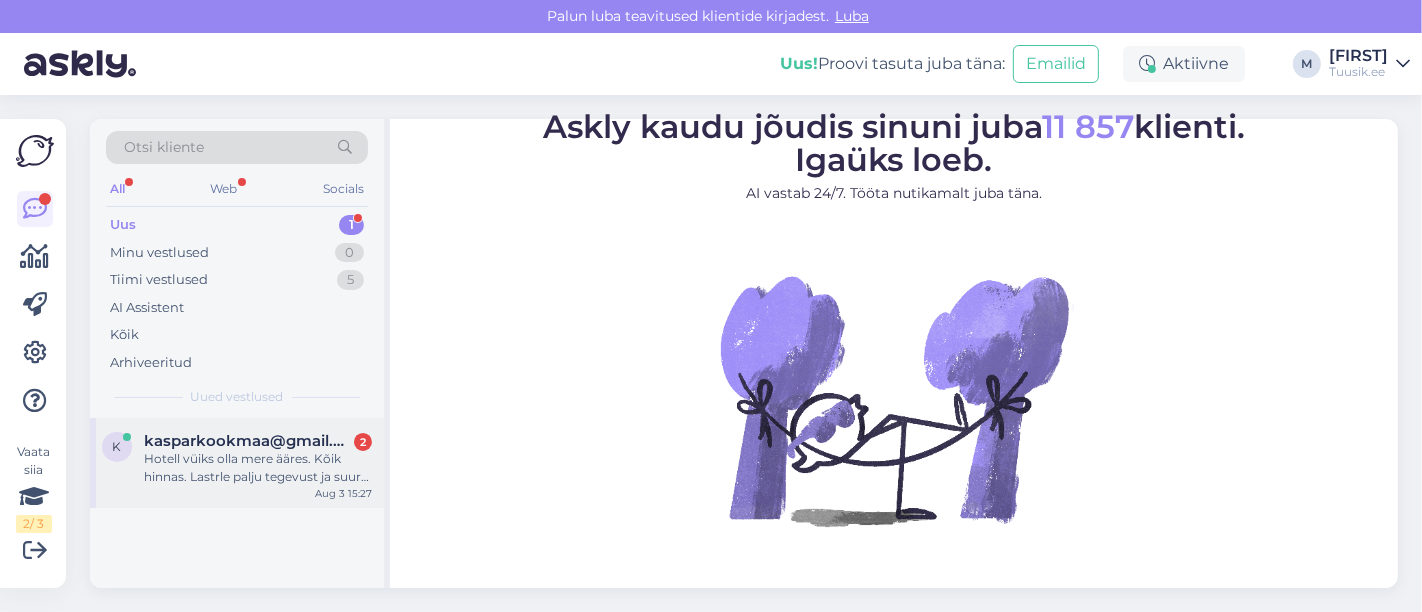 click on "kasparkookmaa@gmail.com" at bounding box center (248, 441) 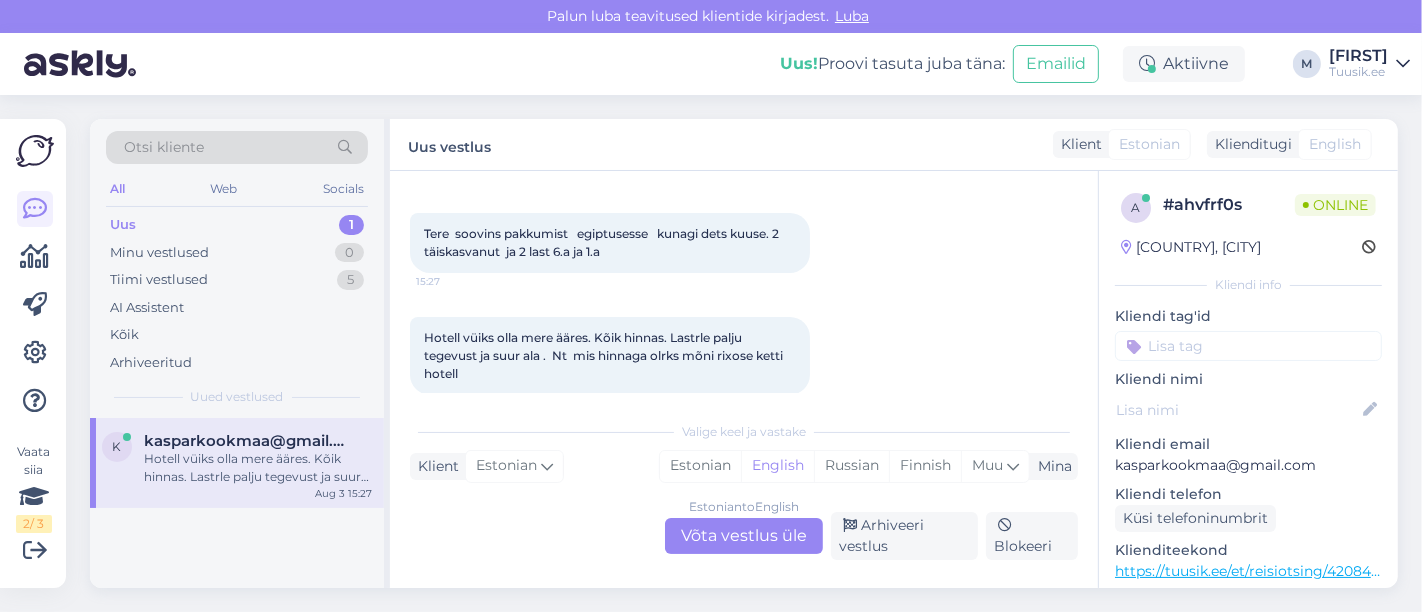 scroll, scrollTop: 106, scrollLeft: 0, axis: vertical 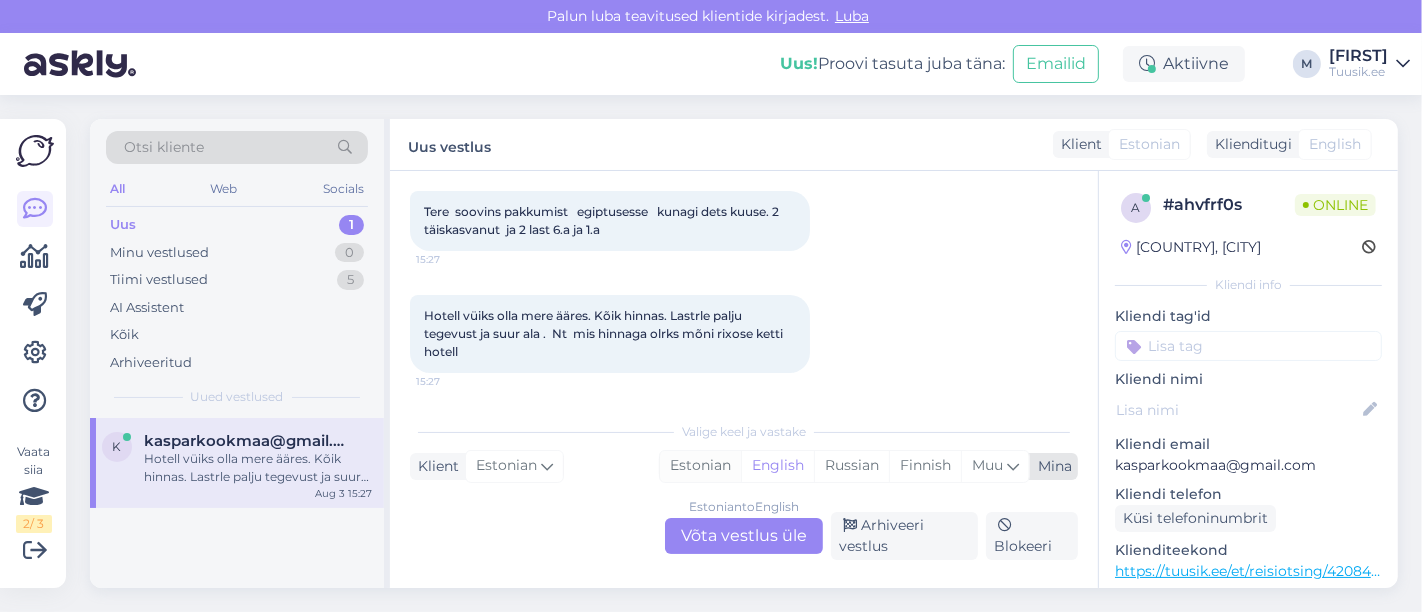 click on "Estonian" at bounding box center (700, 466) 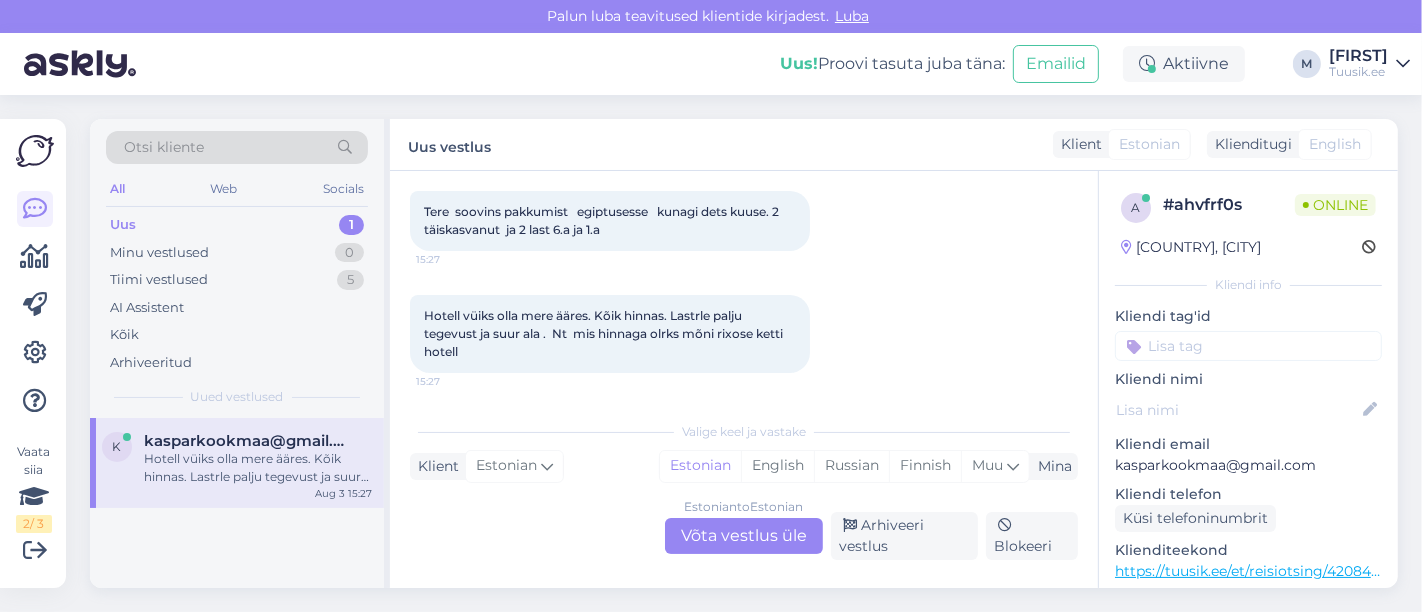 click on "Estonian to Estonian Võta vestlus üle" at bounding box center [744, 536] 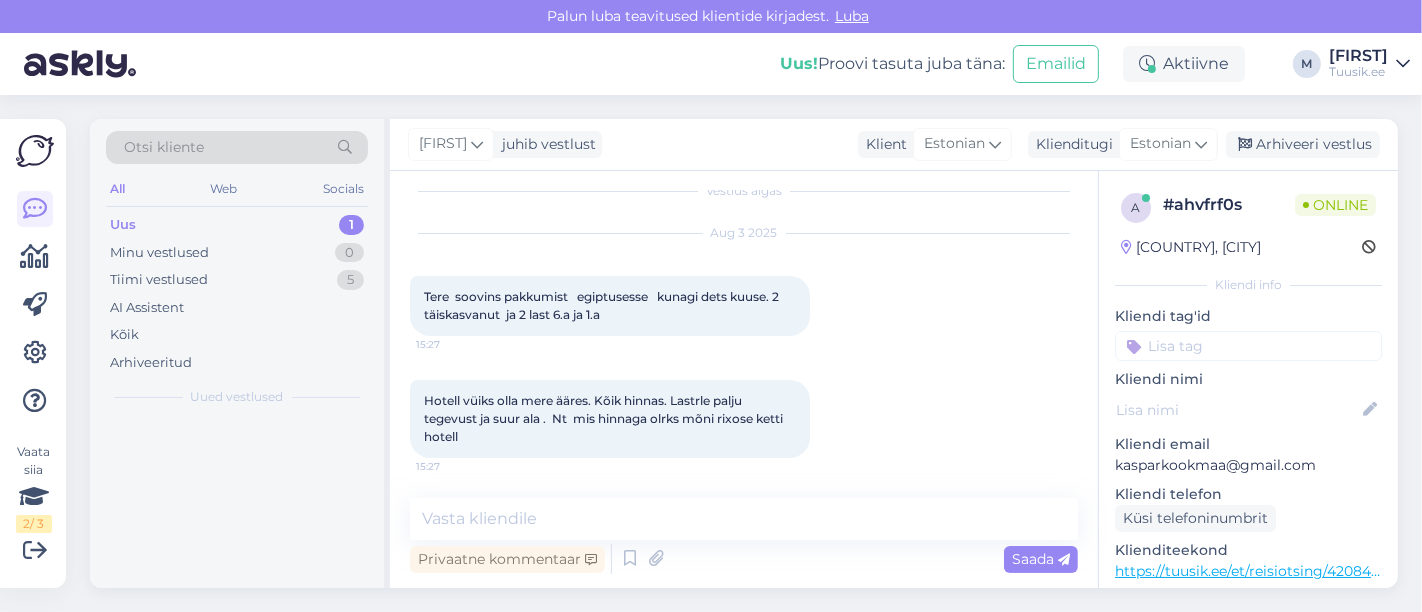 scroll, scrollTop: 20, scrollLeft: 0, axis: vertical 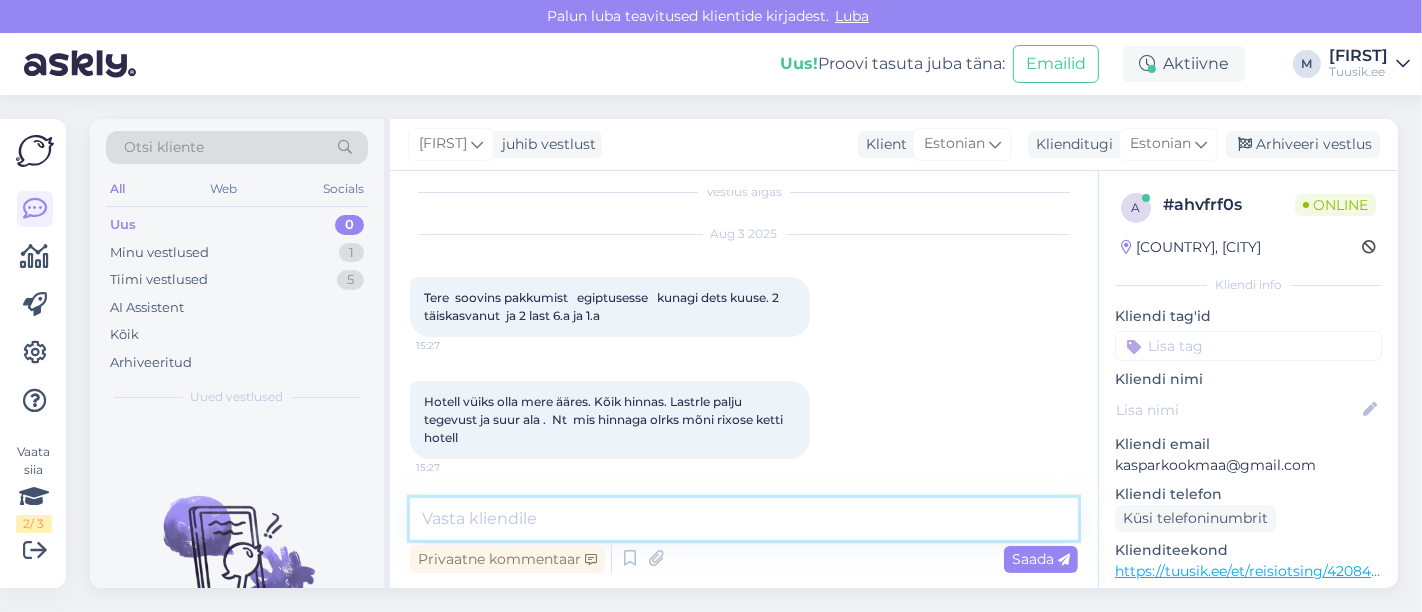 click at bounding box center [744, 519] 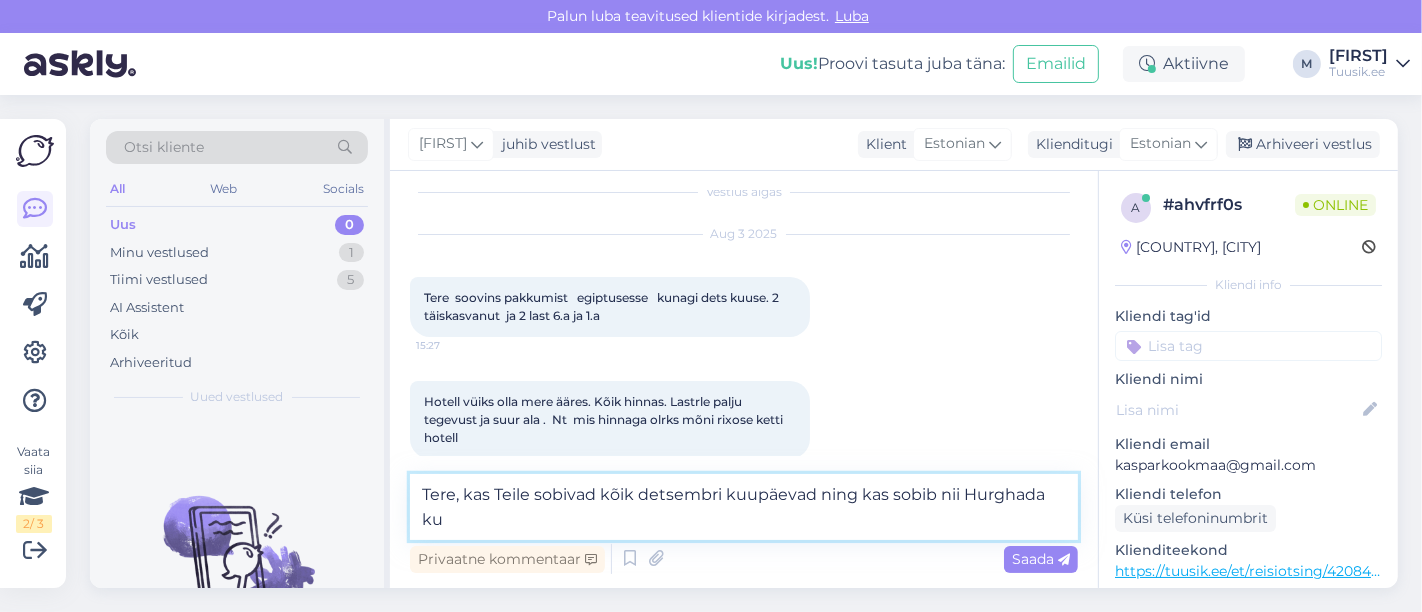 scroll, scrollTop: 43, scrollLeft: 0, axis: vertical 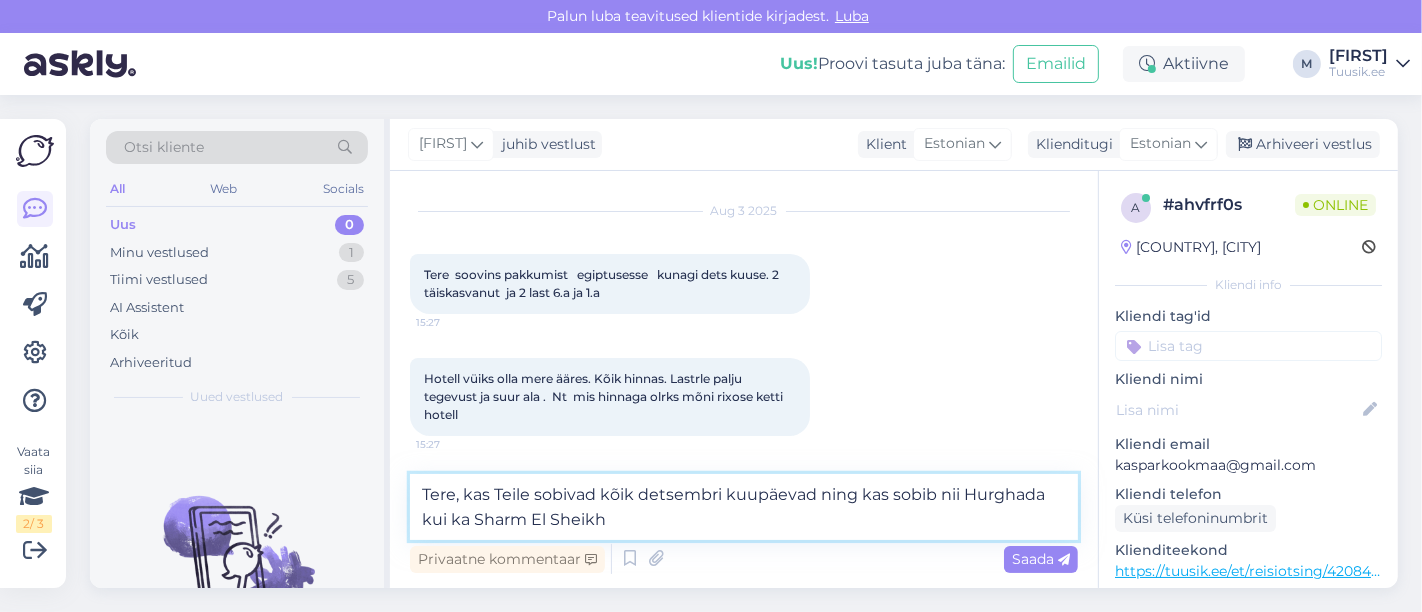 type on "Tere, kas Teile sobivad kõik detsembri kuupäevad ning kas sobib nii Hurghada kui ka Sharm El Sheikh?" 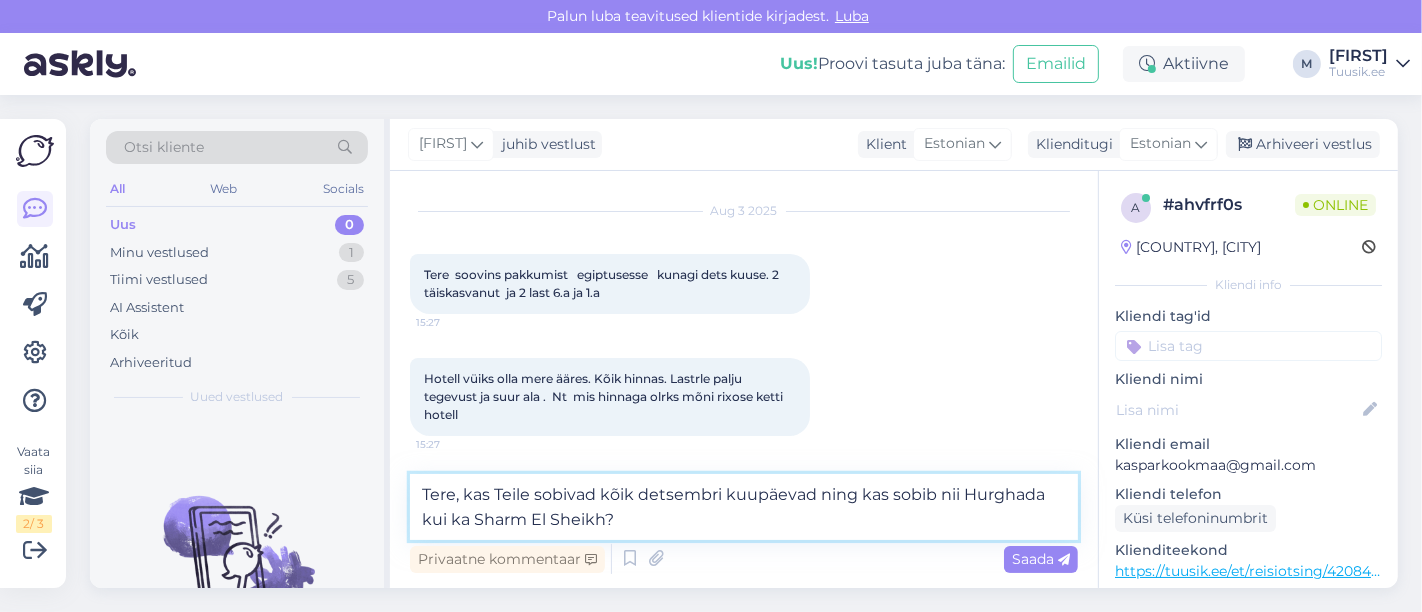 type 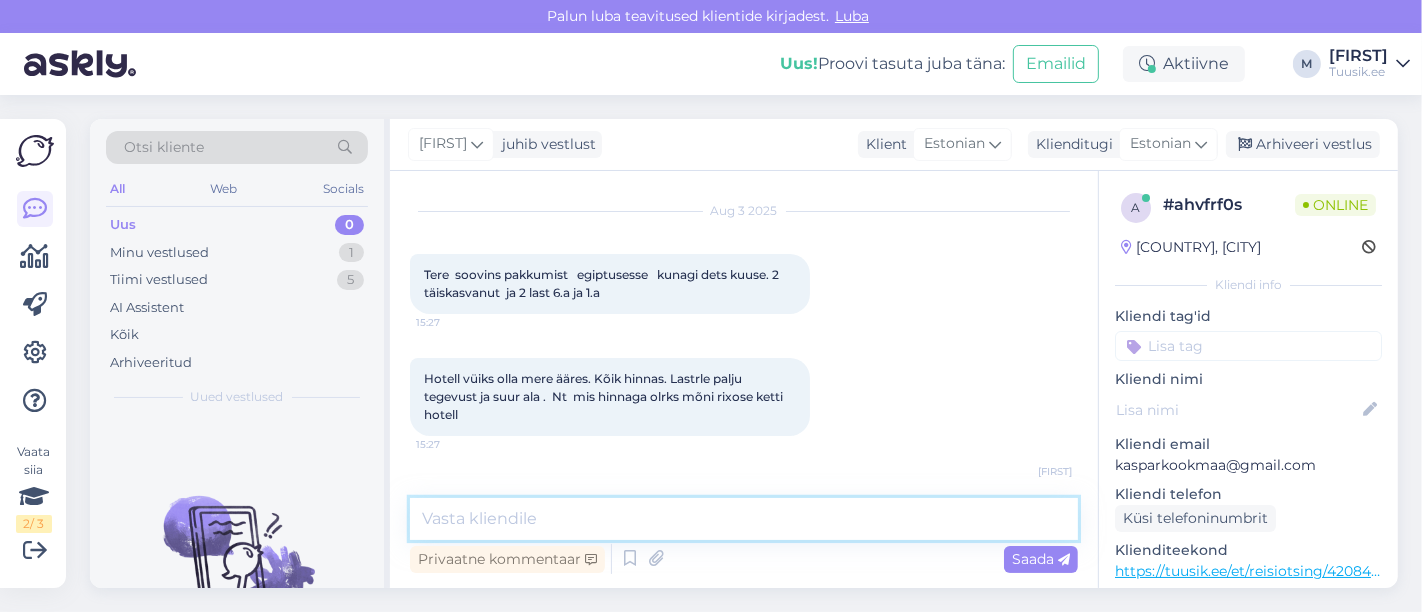 scroll, scrollTop: 124, scrollLeft: 0, axis: vertical 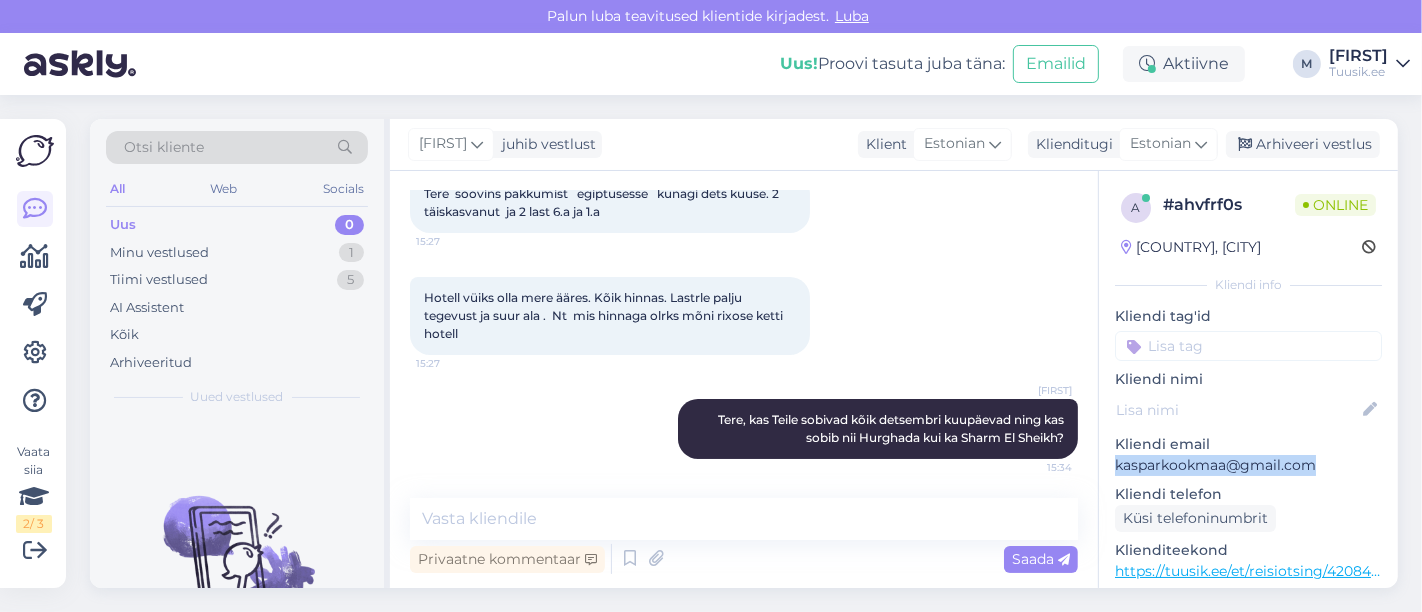 drag, startPoint x: 1315, startPoint y: 461, endPoint x: 1112, endPoint y: 463, distance: 203.00986 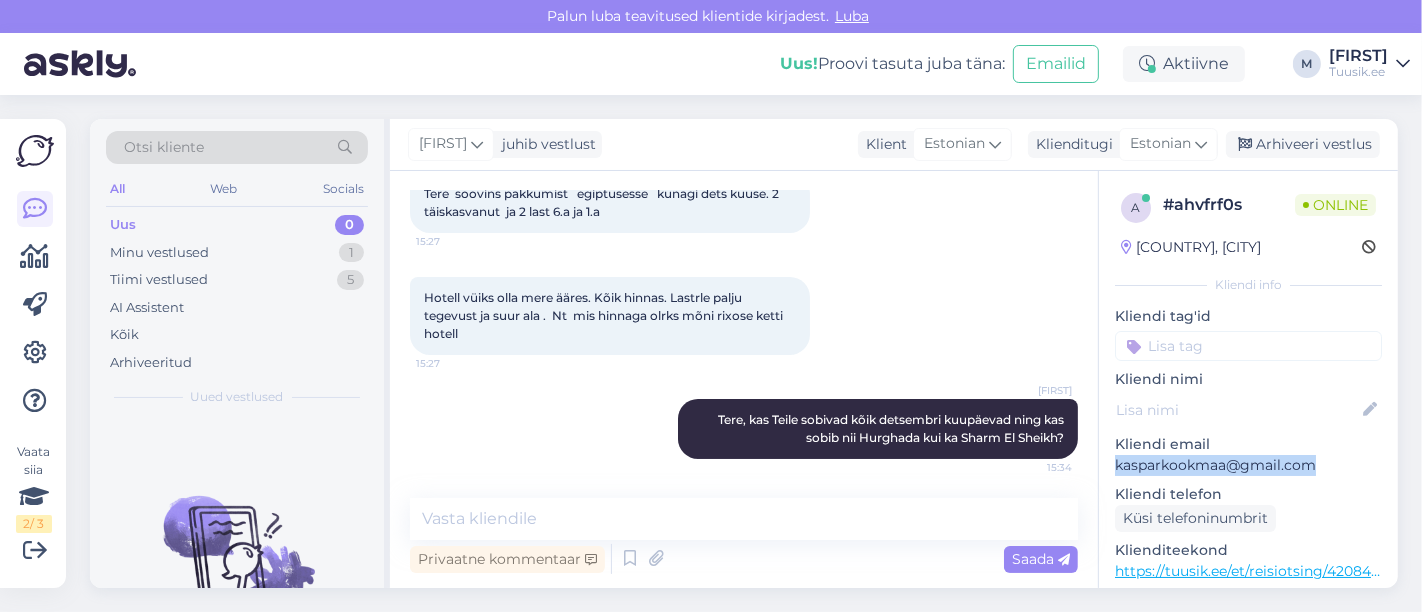 click on "a # ahvfrf0s Online Estonia, [CITY], [STATE] Kliendi info Kliendi tag'id Kliendi nimi Kliendi email [EMAIL] Kliendi telefon Küsi telefoninumbrit Klienditeekond https://tuusik.ee/et/reisiotsing/420843507 Vaata edasi ... Operatsioonisüsteem Android 10 Brauser Chrome 138.0.0.0 Lisa Märkmed" at bounding box center (1248, 582) 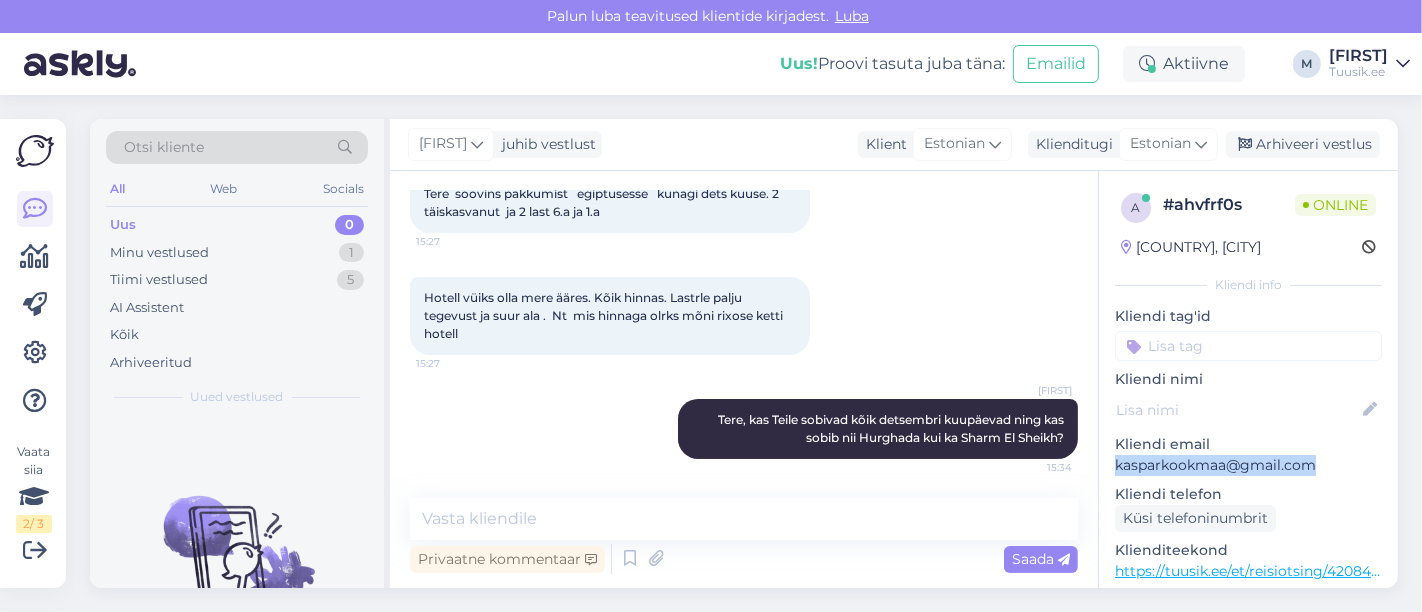 copy on "kasparkookmaa@gmail.com" 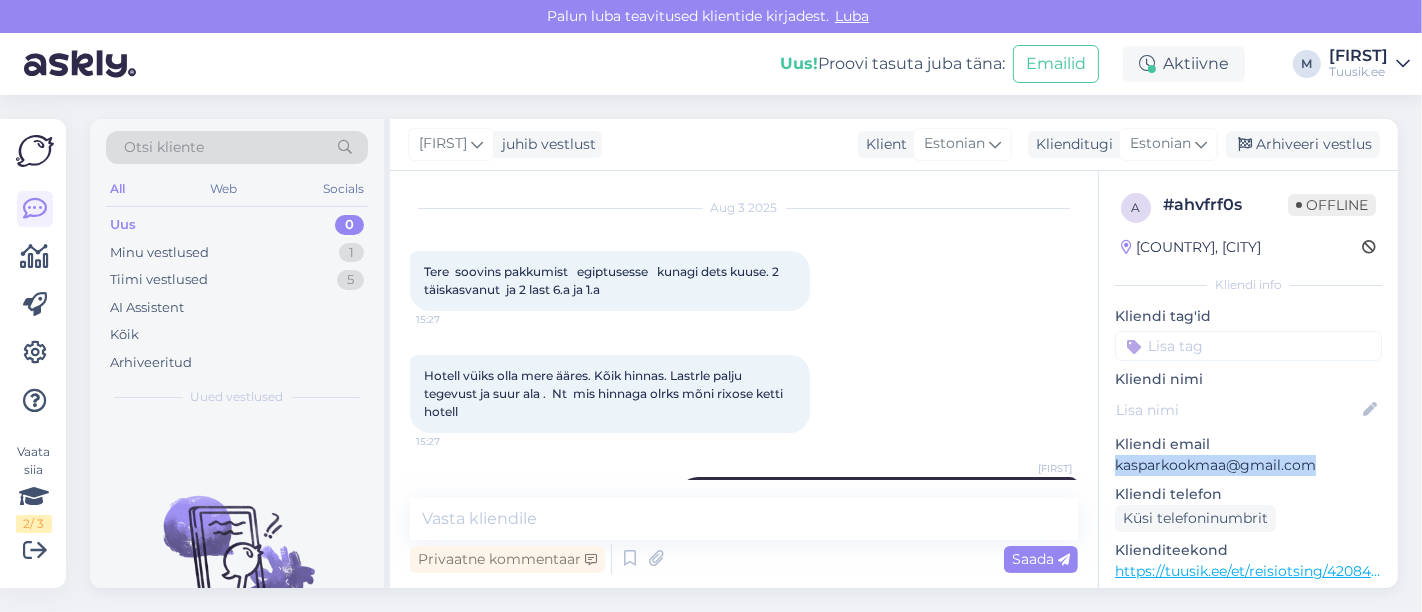 scroll, scrollTop: 123, scrollLeft: 0, axis: vertical 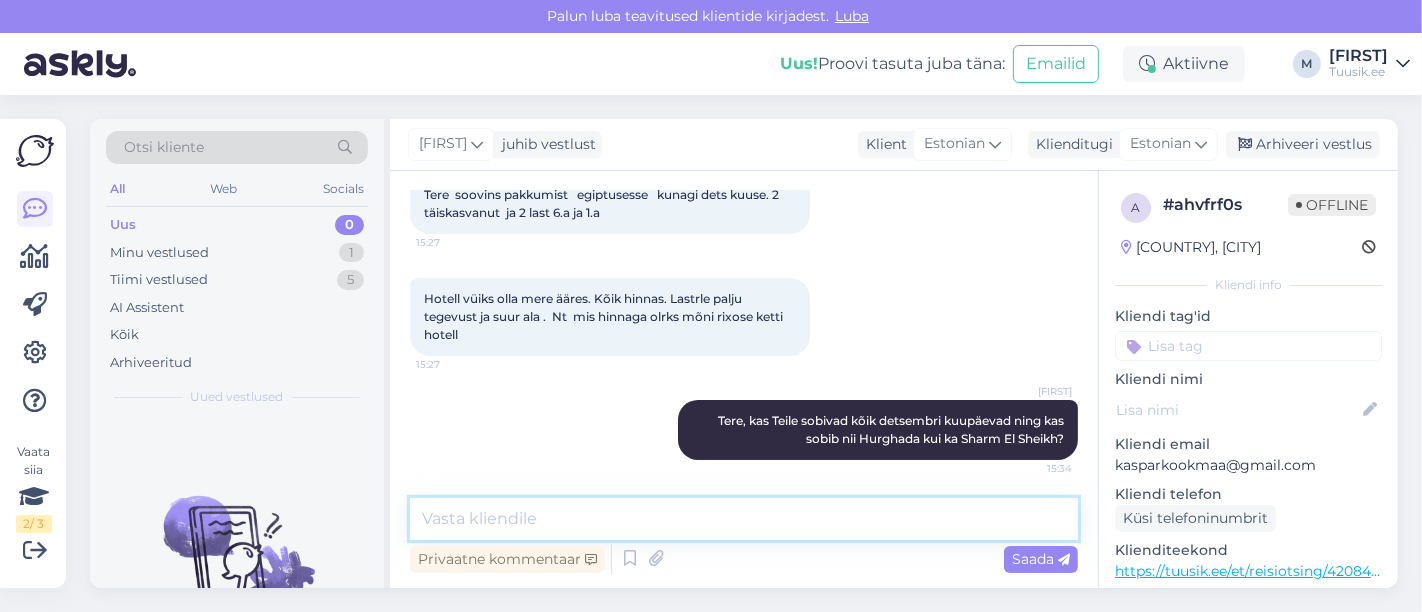 click at bounding box center [744, 519] 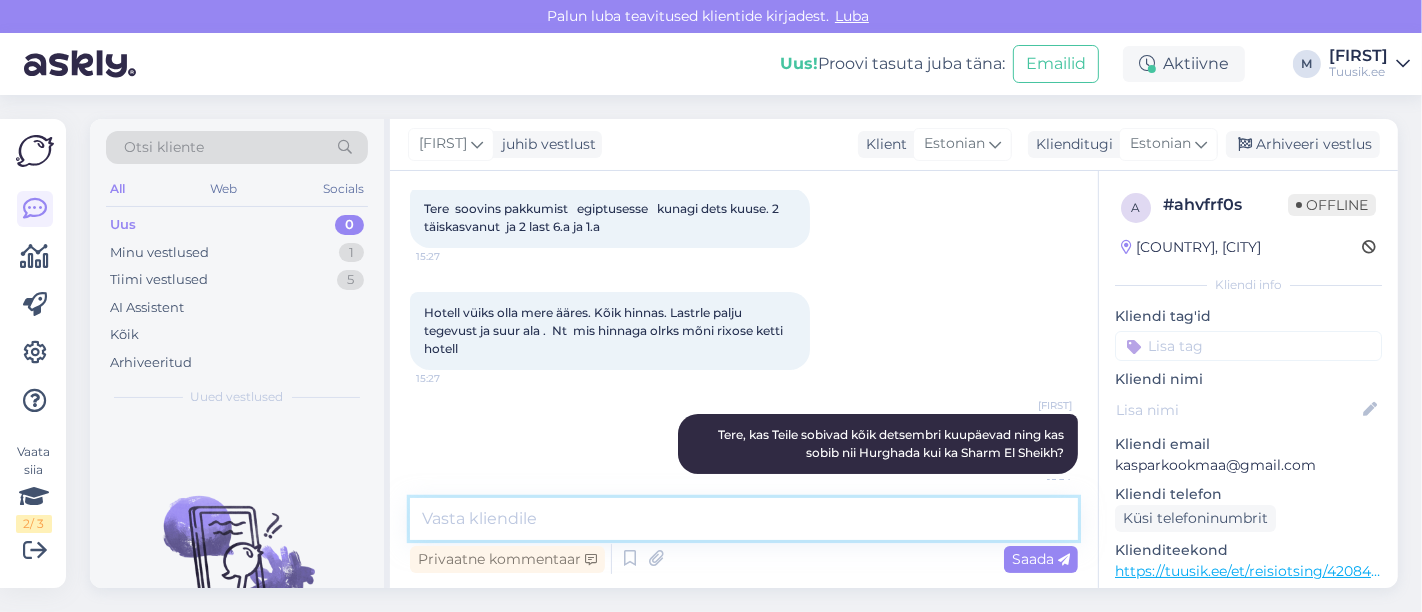 scroll, scrollTop: 123, scrollLeft: 0, axis: vertical 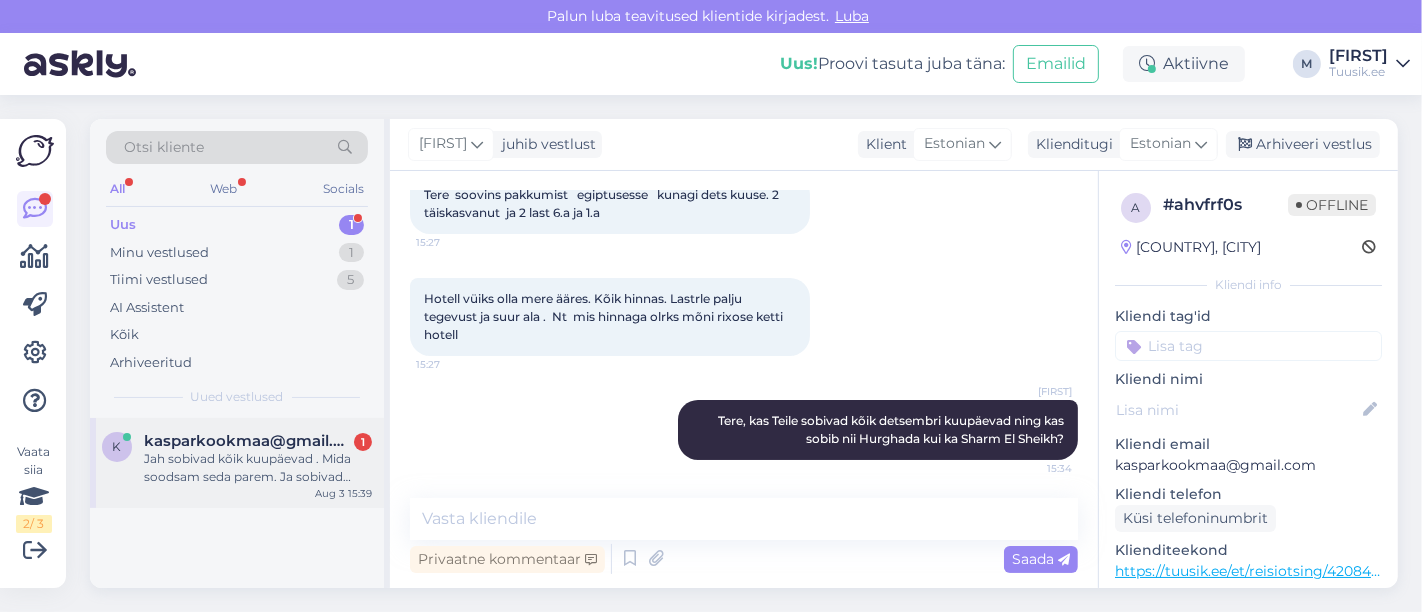click on "Jah sobivad kõik kuupäevad . Mida soodsam  seda   parem.   Ja  sobivad mülemsd kuhu  odavam on" at bounding box center (258, 468) 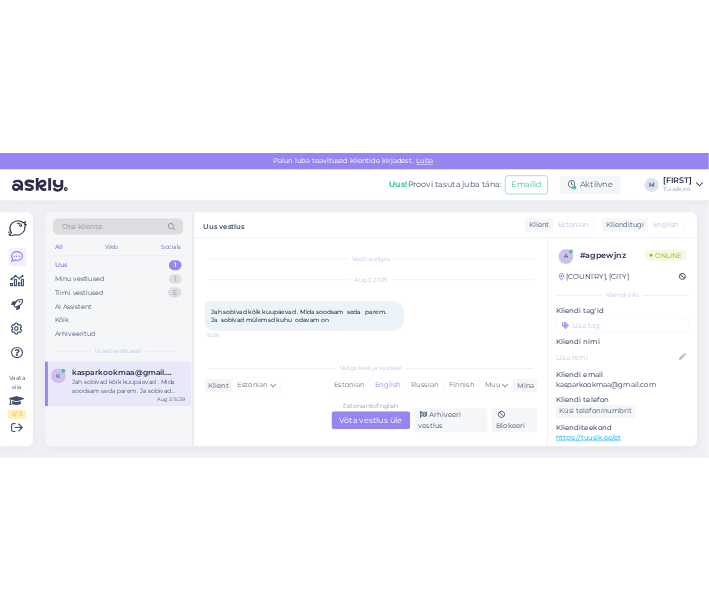 scroll, scrollTop: 0, scrollLeft: 0, axis: both 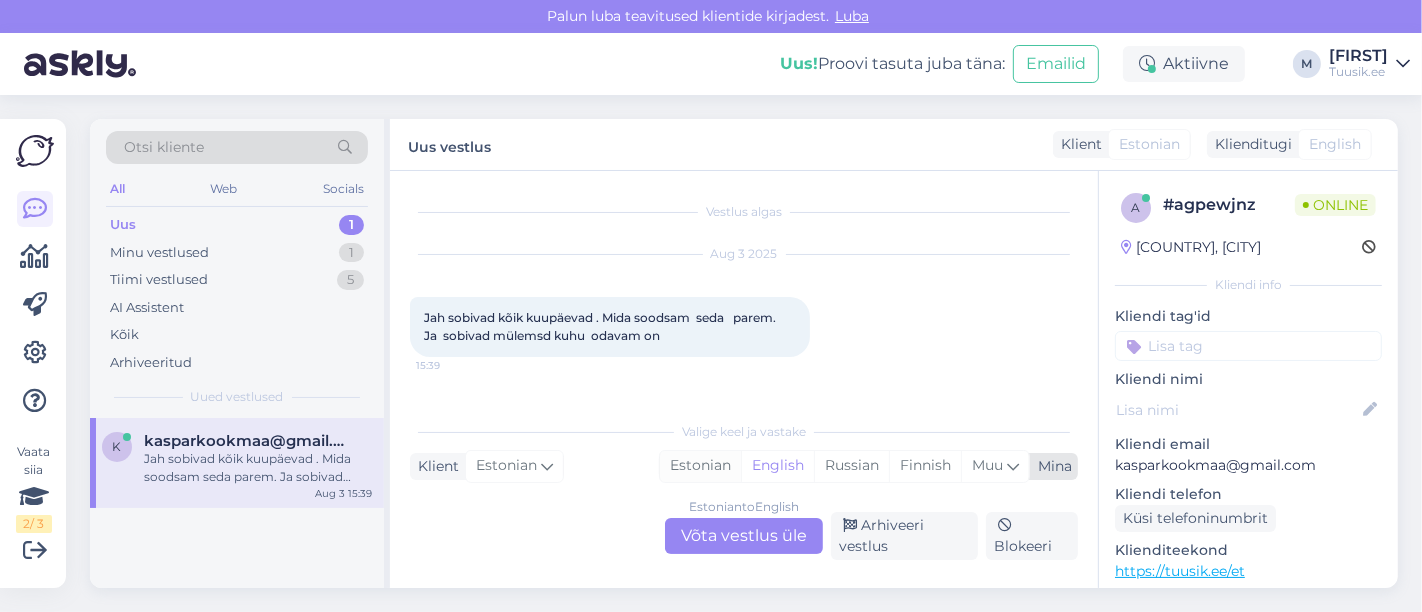 click on "Estonian" at bounding box center (700, 466) 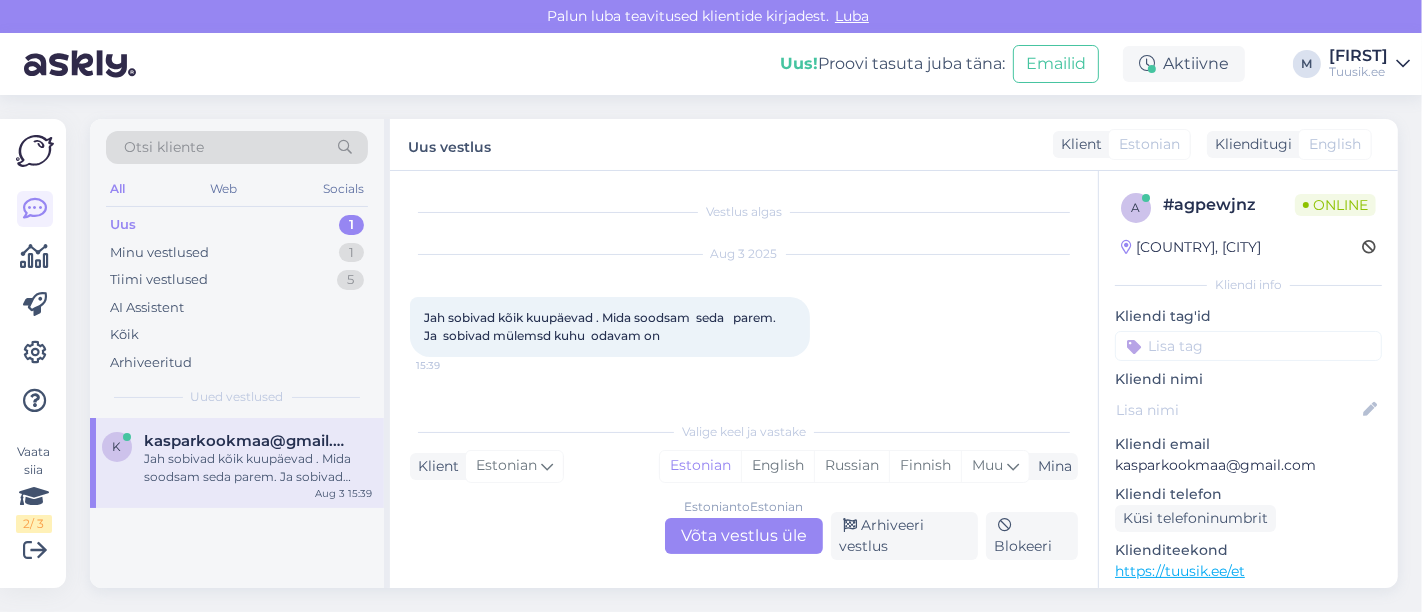 click on "Estonian to Estonian Võta vestlus üle" at bounding box center (744, 536) 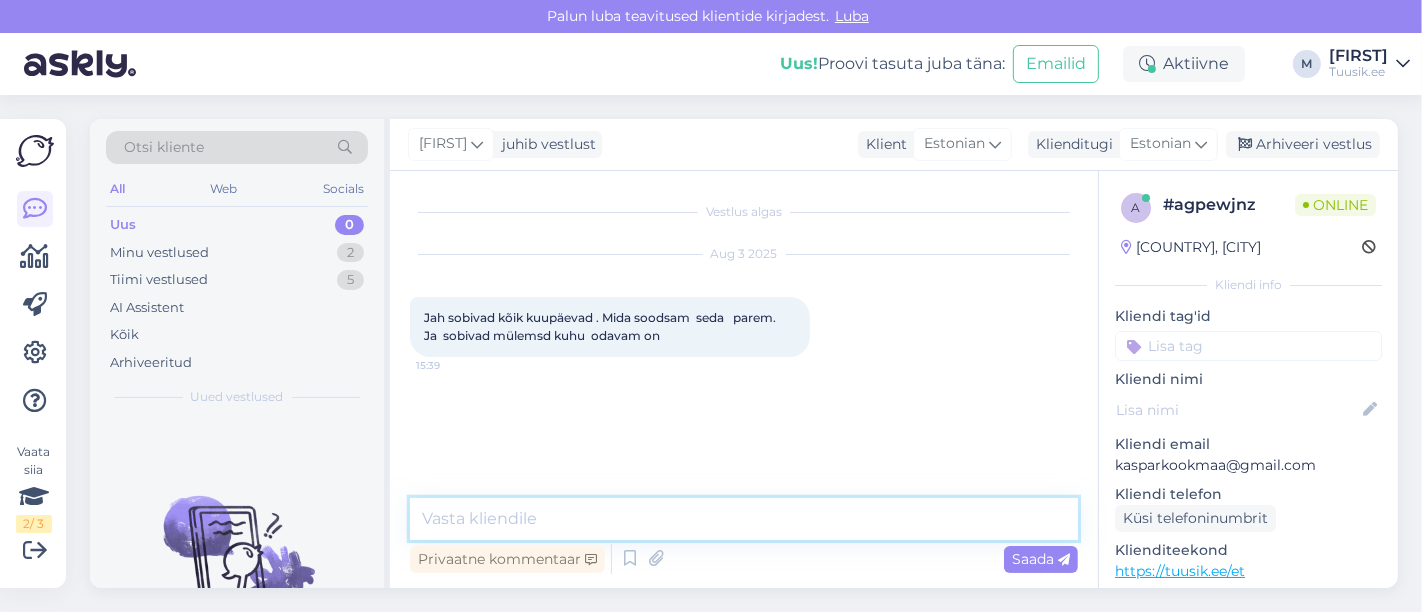 click at bounding box center (744, 519) 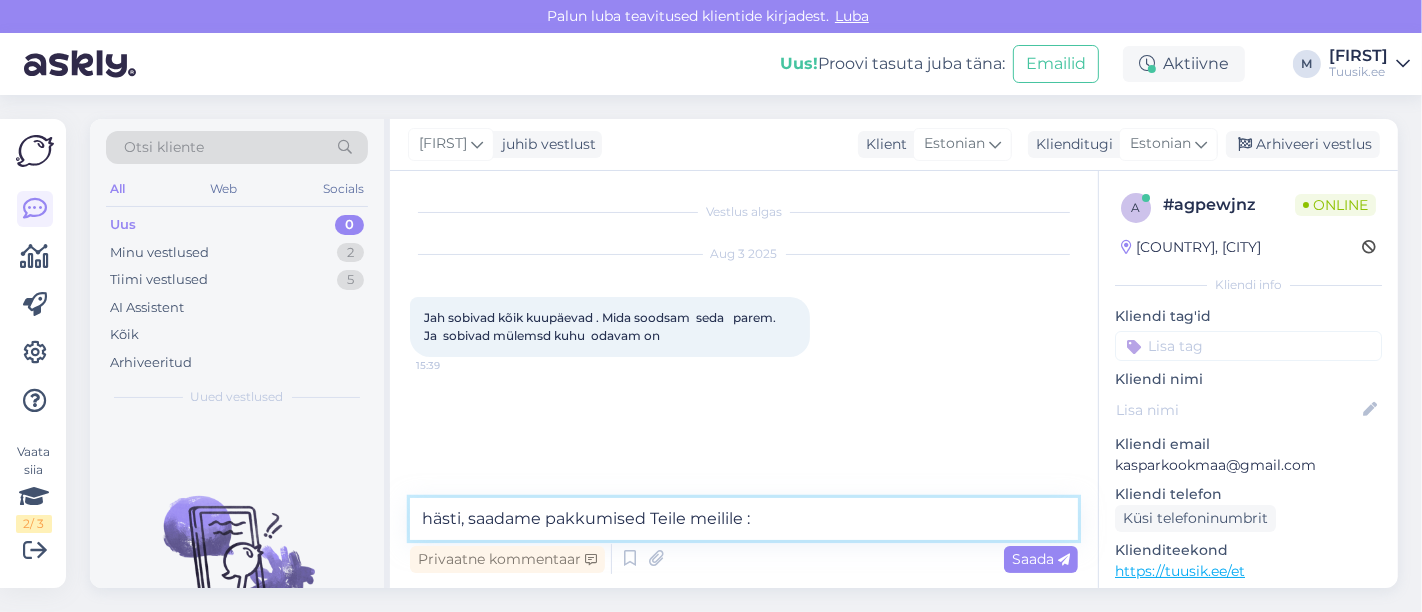 type on "hästi, saadame pakkumised Teile meilile :)" 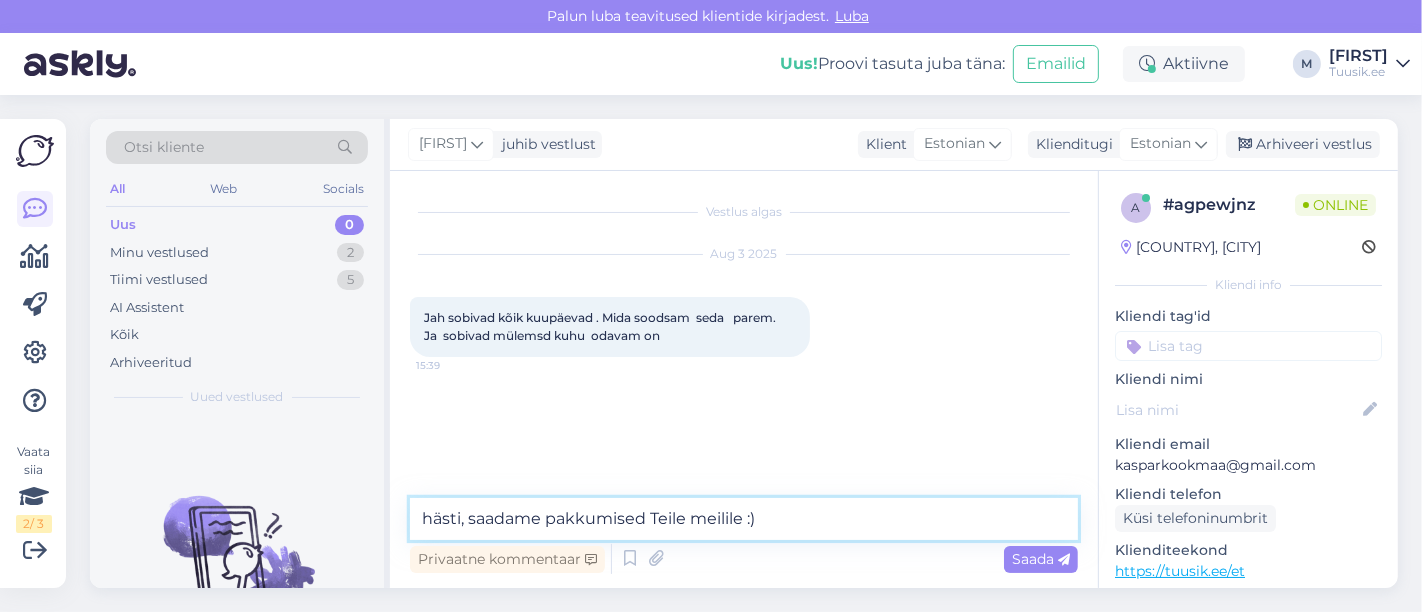 type 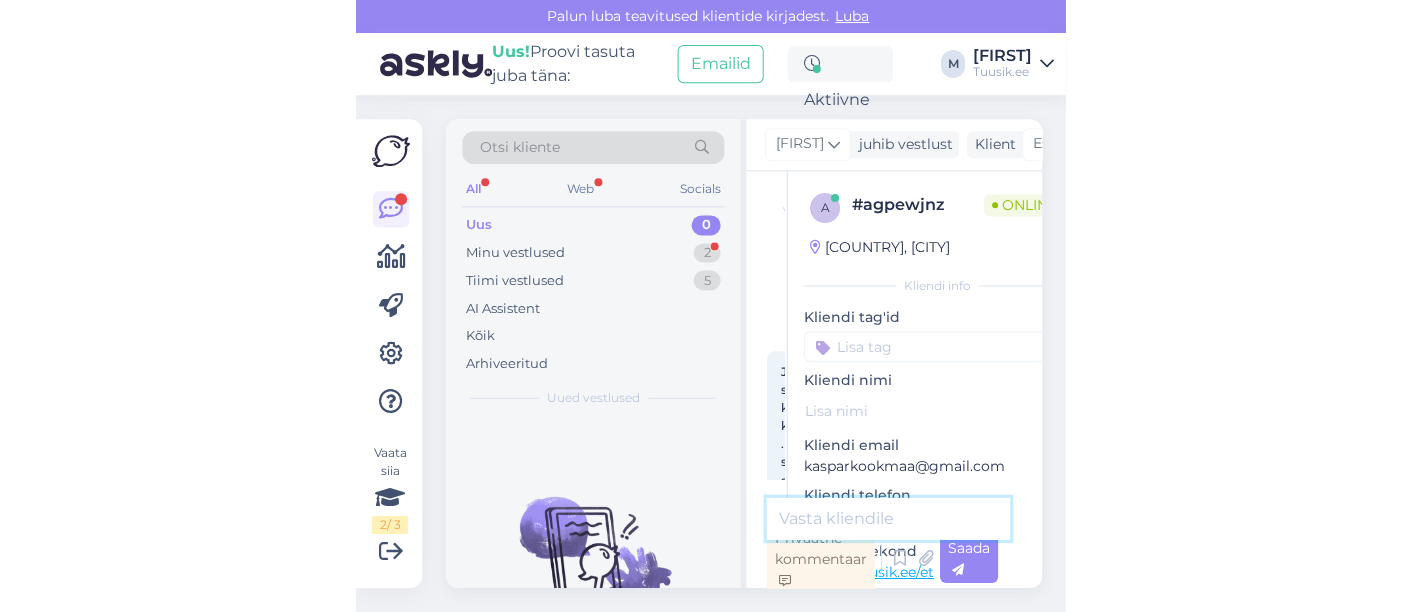 scroll, scrollTop: 145, scrollLeft: 0, axis: vertical 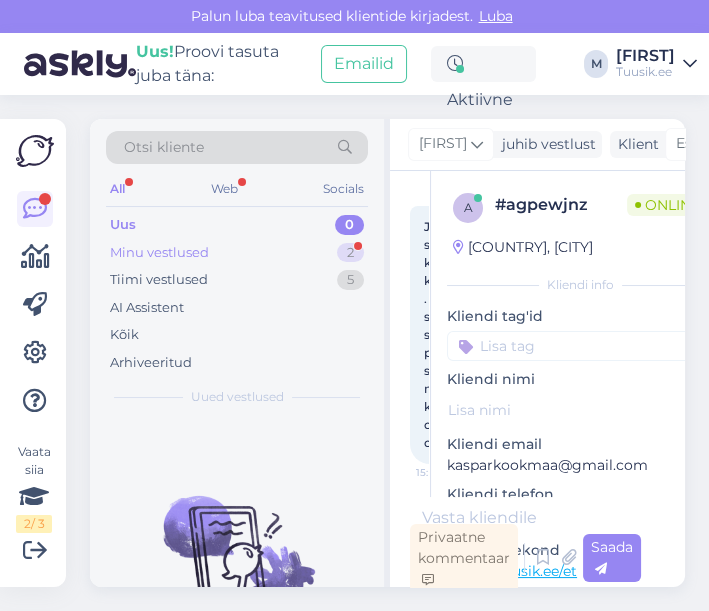click on "Minu vestlused 2" at bounding box center (237, 253) 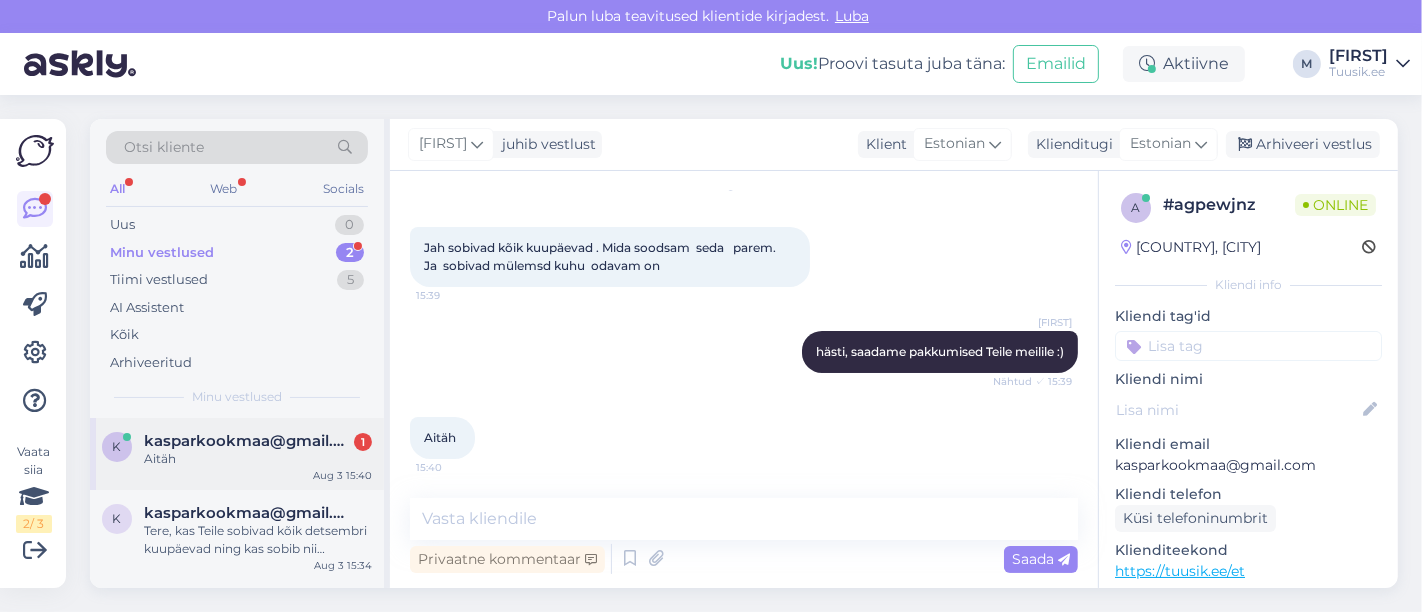 click on "k k[EMAIL] 1 Aitäh Aug 3 15:40" at bounding box center [237, 454] 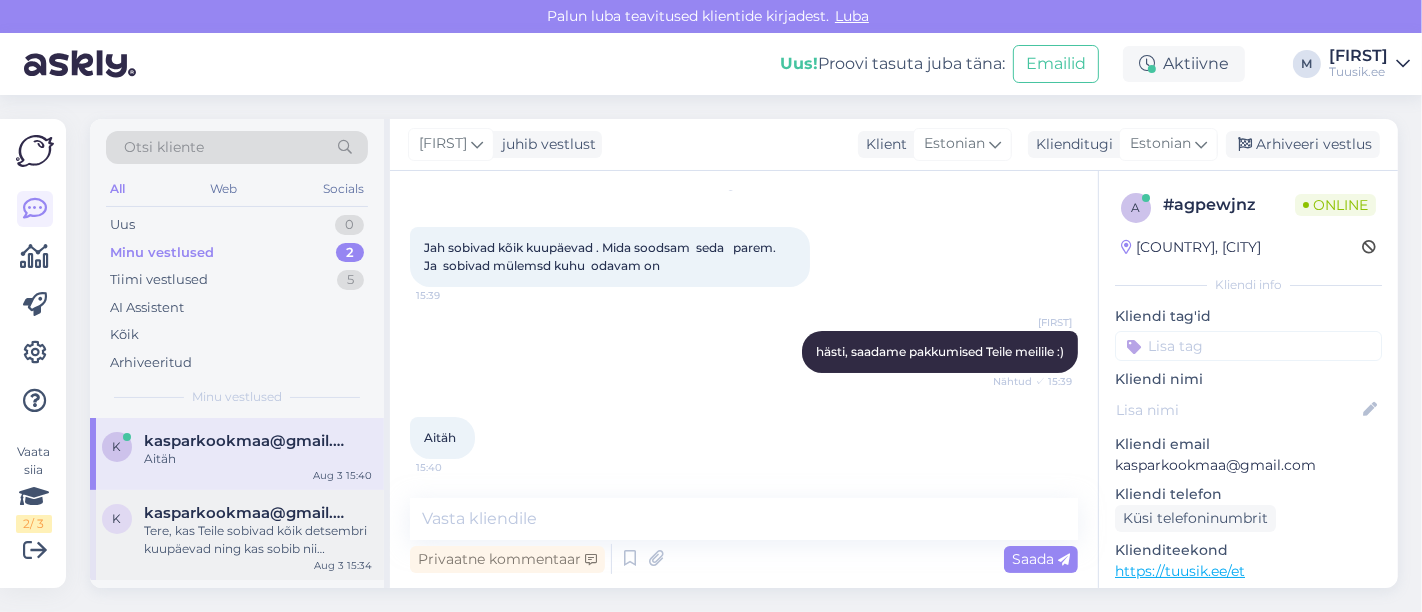 click on "Tere, kas Teile sobivad kõik detsembri kuupäevad ning kas sobib nii Hurghada kui ka Sharm El Sheikh?" at bounding box center (258, 540) 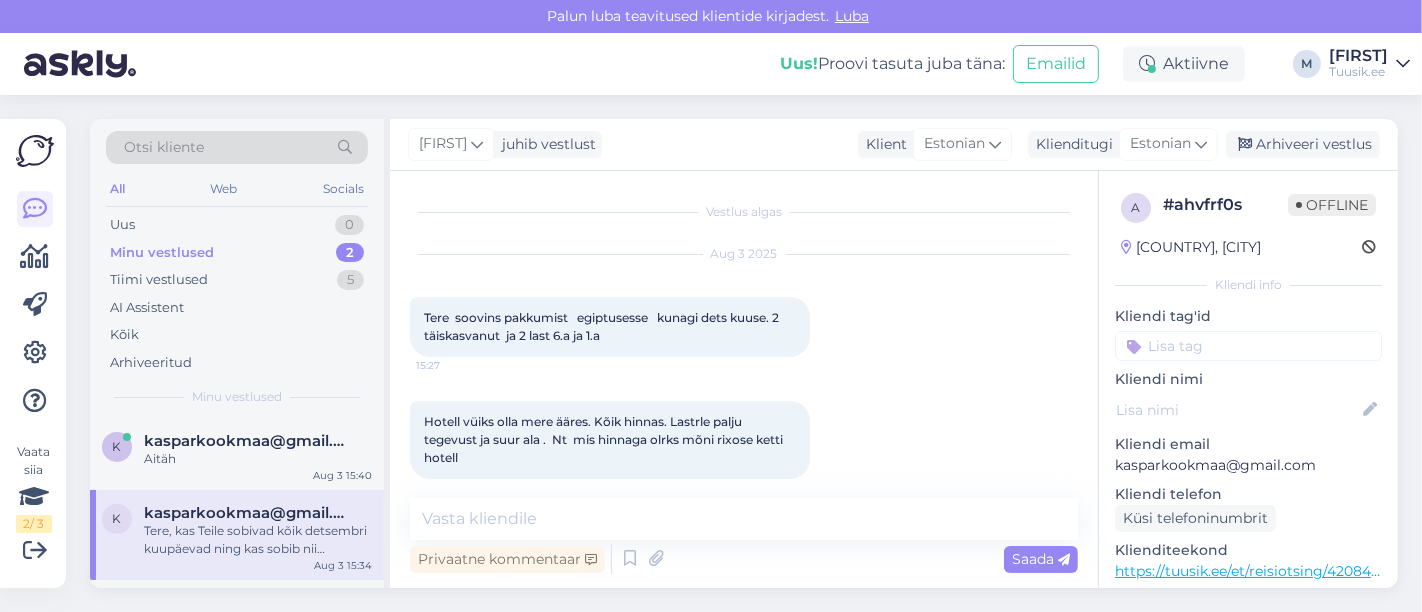scroll, scrollTop: 124, scrollLeft: 0, axis: vertical 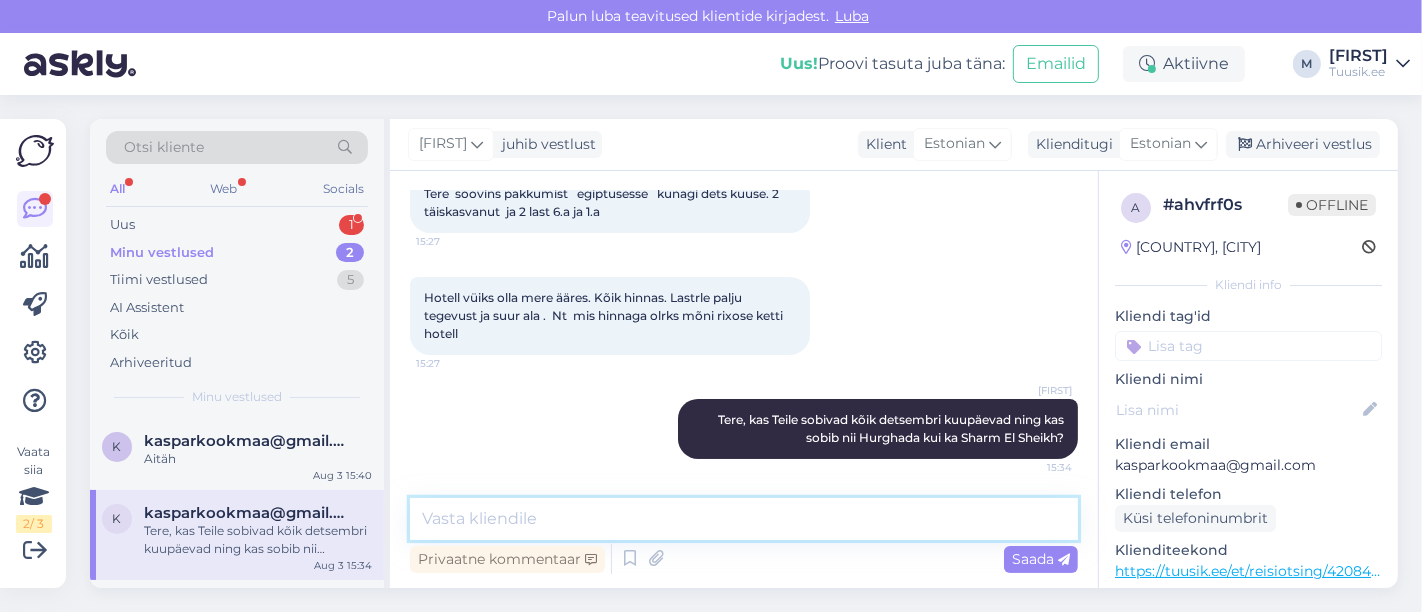 click at bounding box center [744, 519] 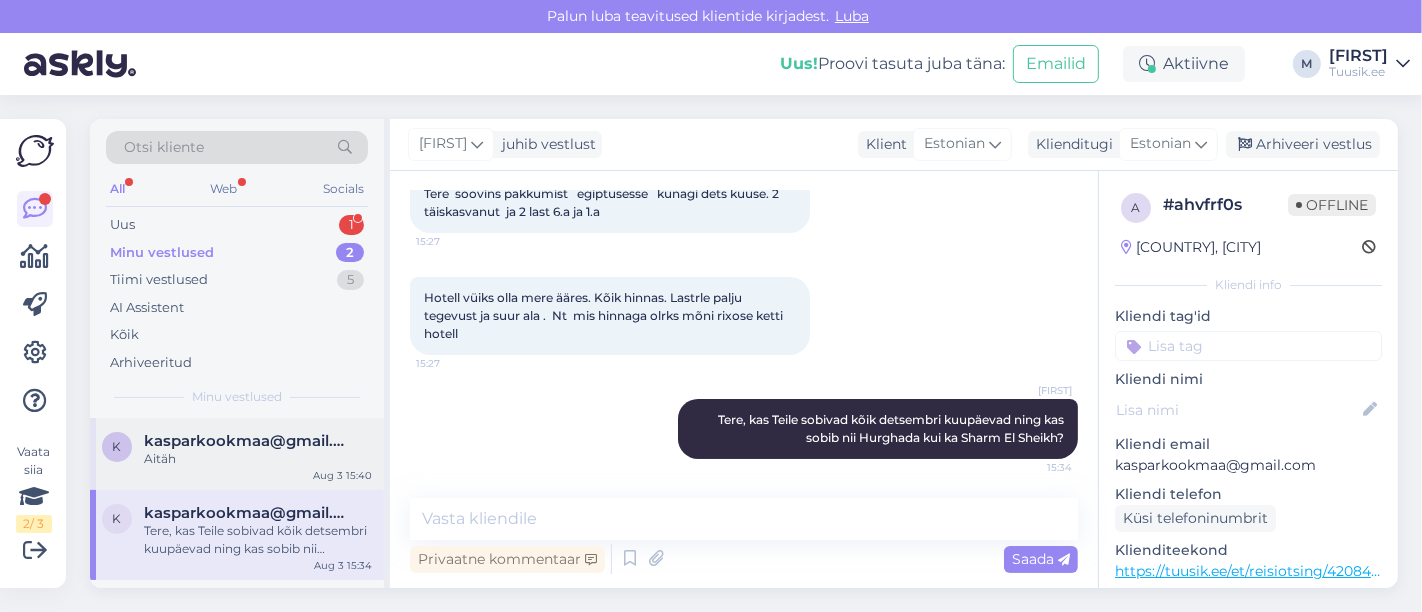 click on "k kasparkookmaa@gmail.com Aitäh Aug 3 15:40" at bounding box center [237, 454] 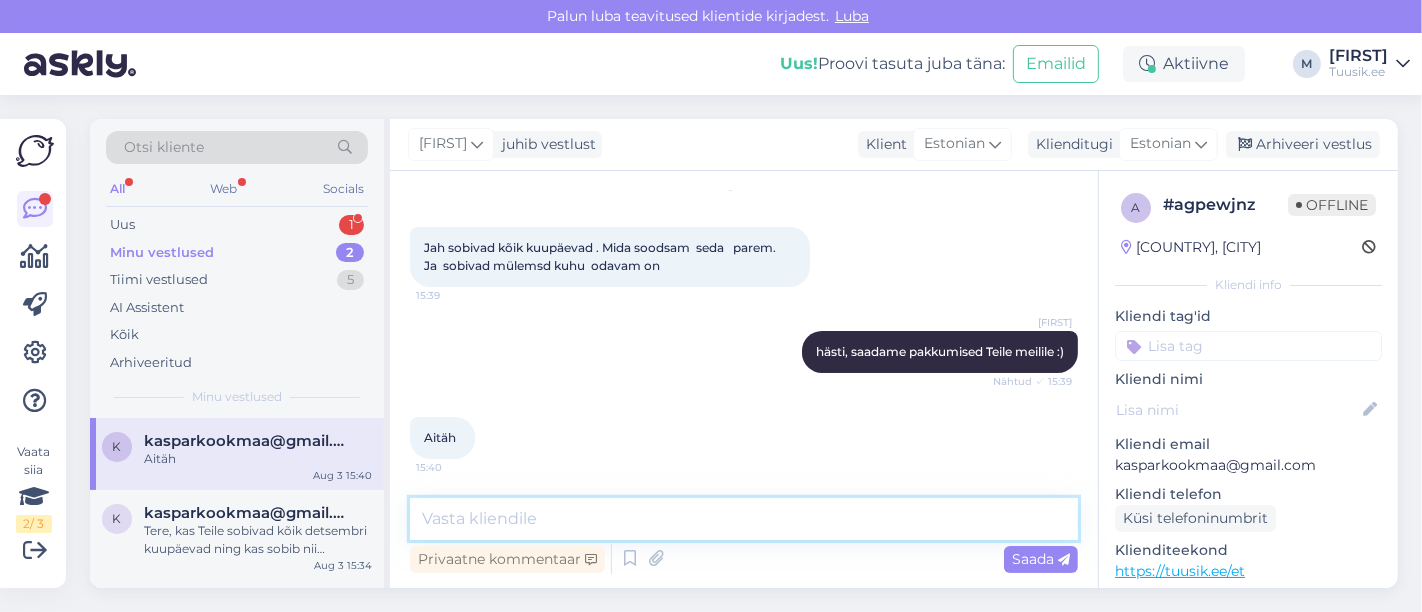 click at bounding box center [744, 519] 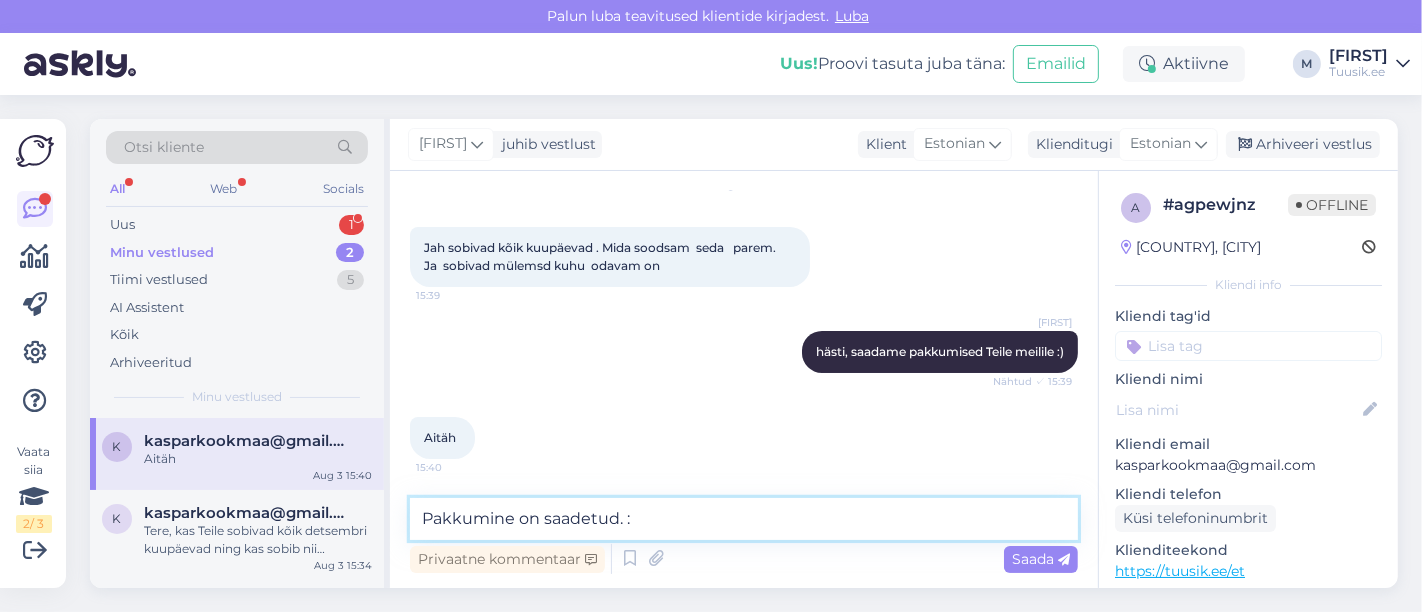 type on "Pakkumine on saadetud. :)" 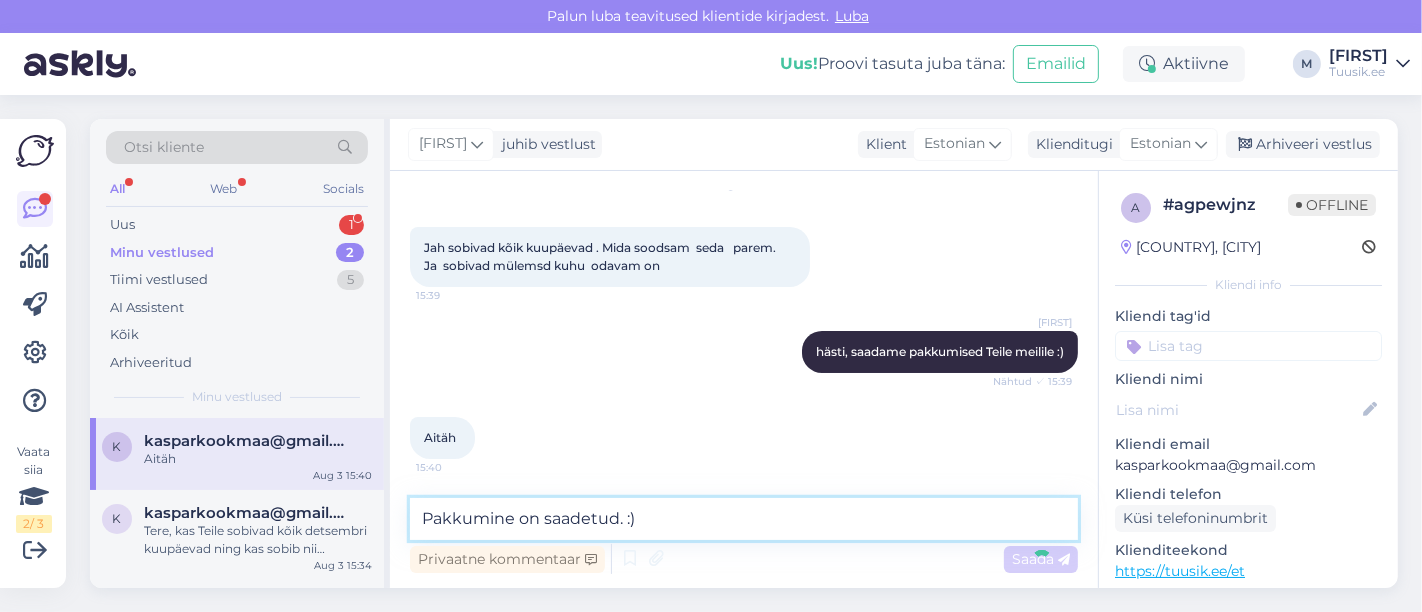 type 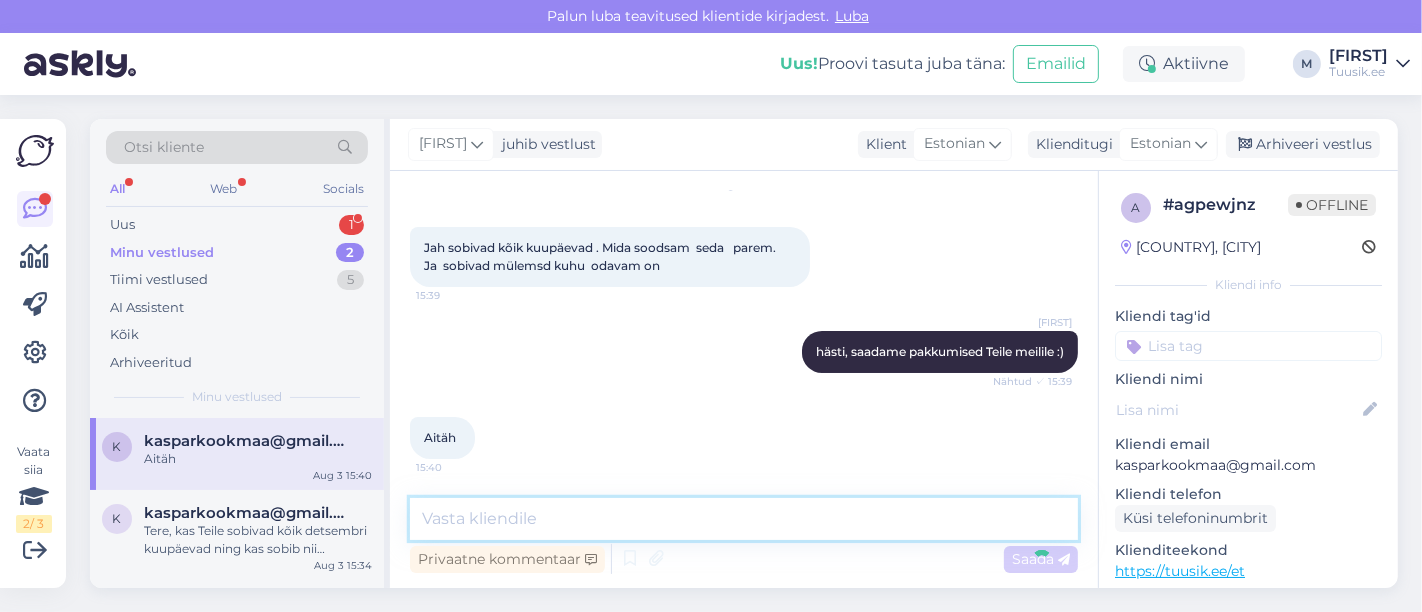 scroll, scrollTop: 156, scrollLeft: 0, axis: vertical 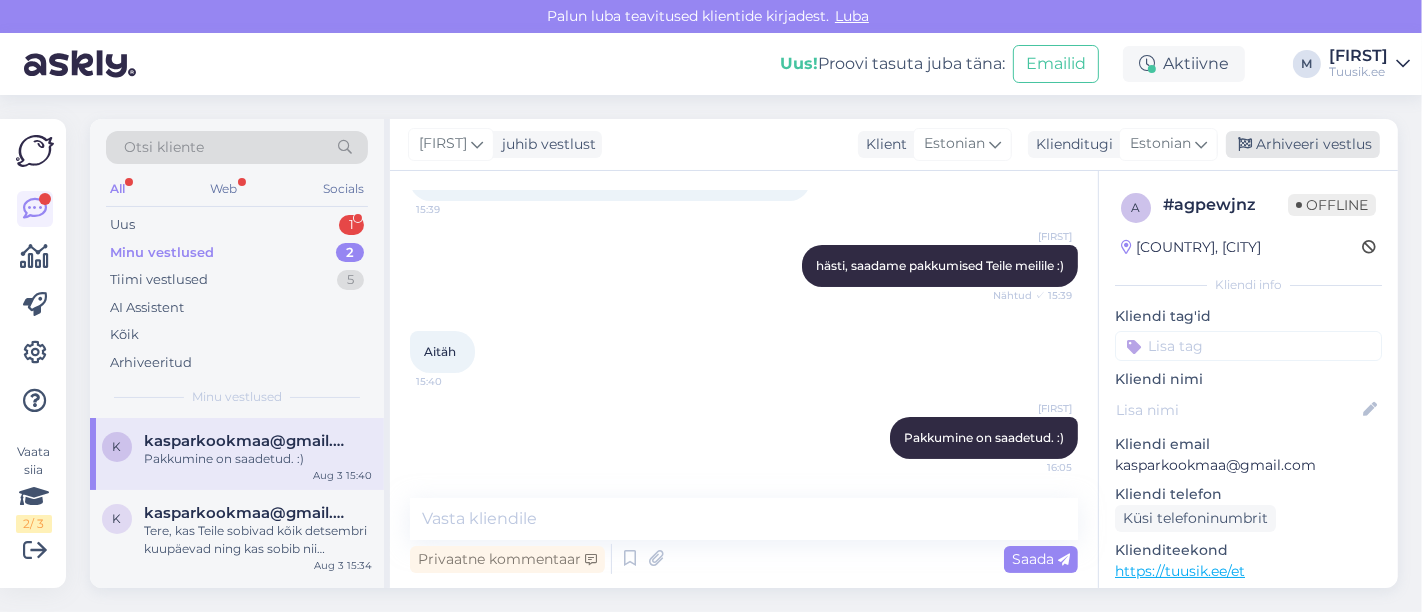 click on "Arhiveeri vestlus" at bounding box center [1303, 144] 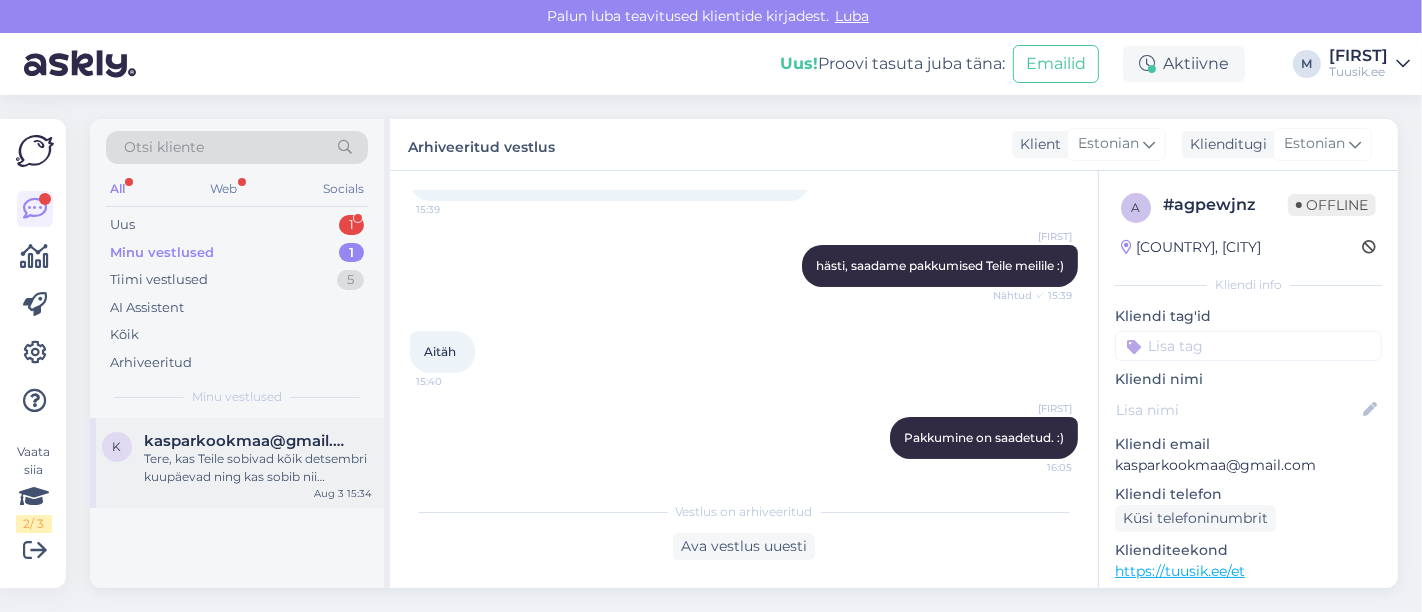 click on "Tere, kas Teile sobivad kõik detsembri kuupäevad ning kas sobib nii Hurghada kui ka Sharm El Sheikh?" at bounding box center [258, 468] 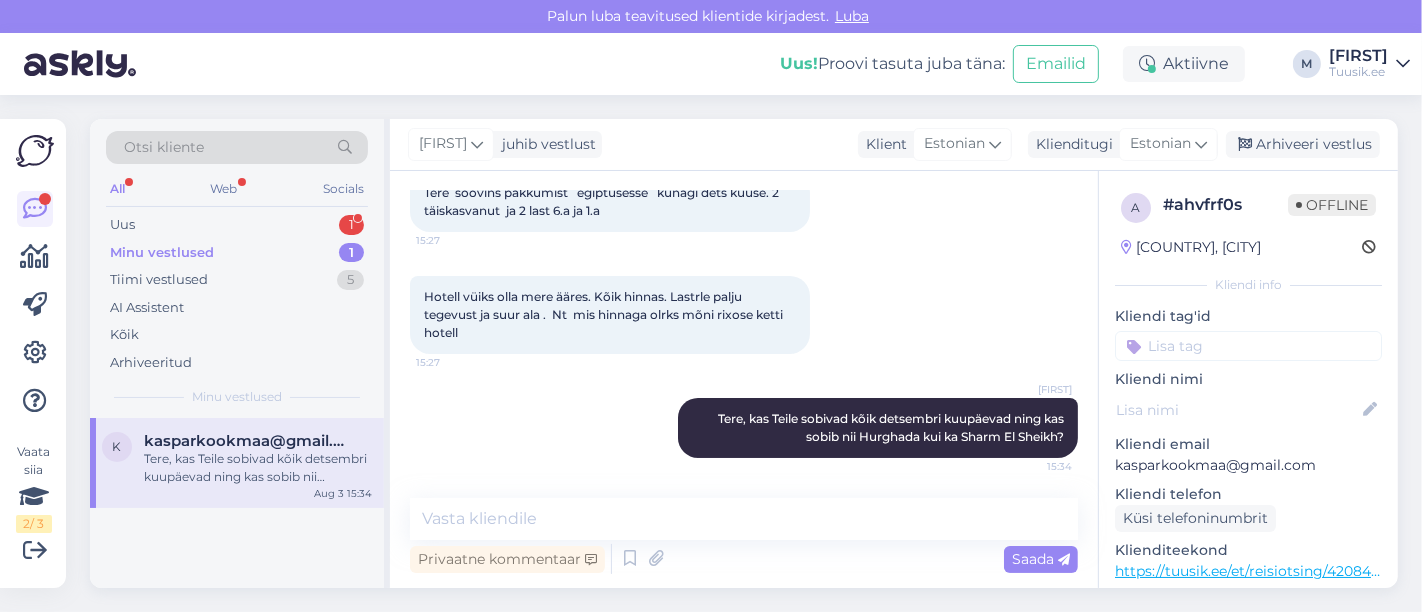 scroll, scrollTop: 124, scrollLeft: 0, axis: vertical 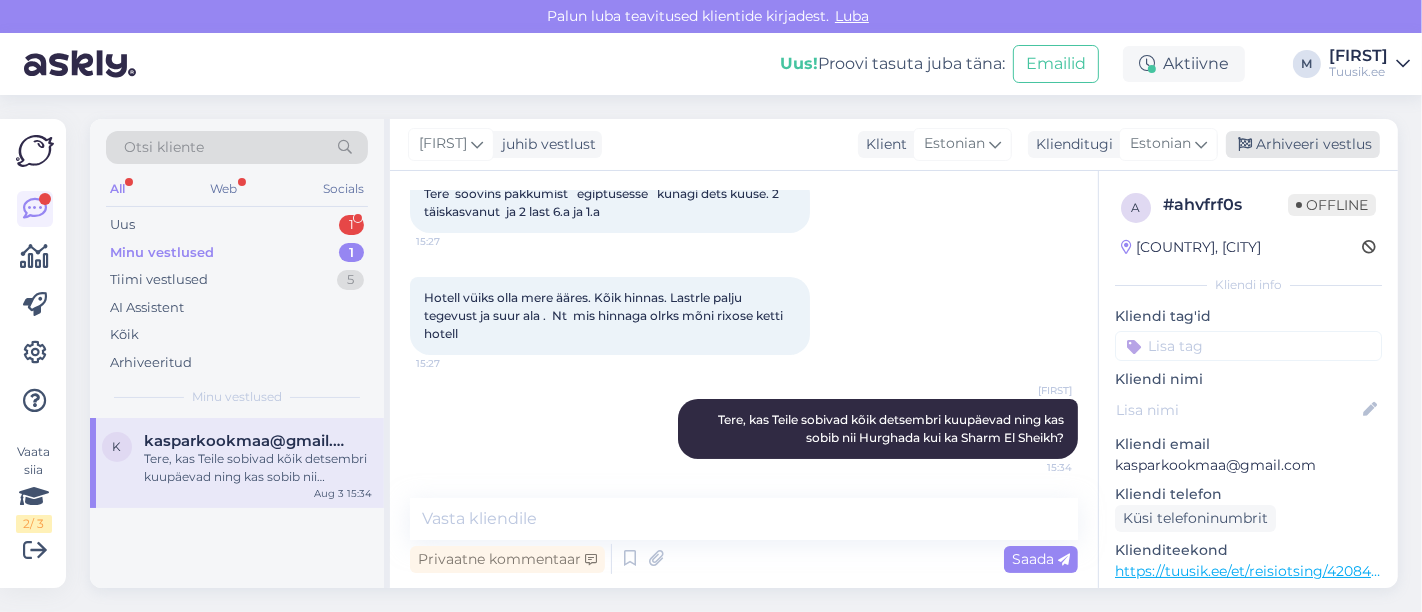 click on "Arhiveeri vestlus" at bounding box center [1303, 144] 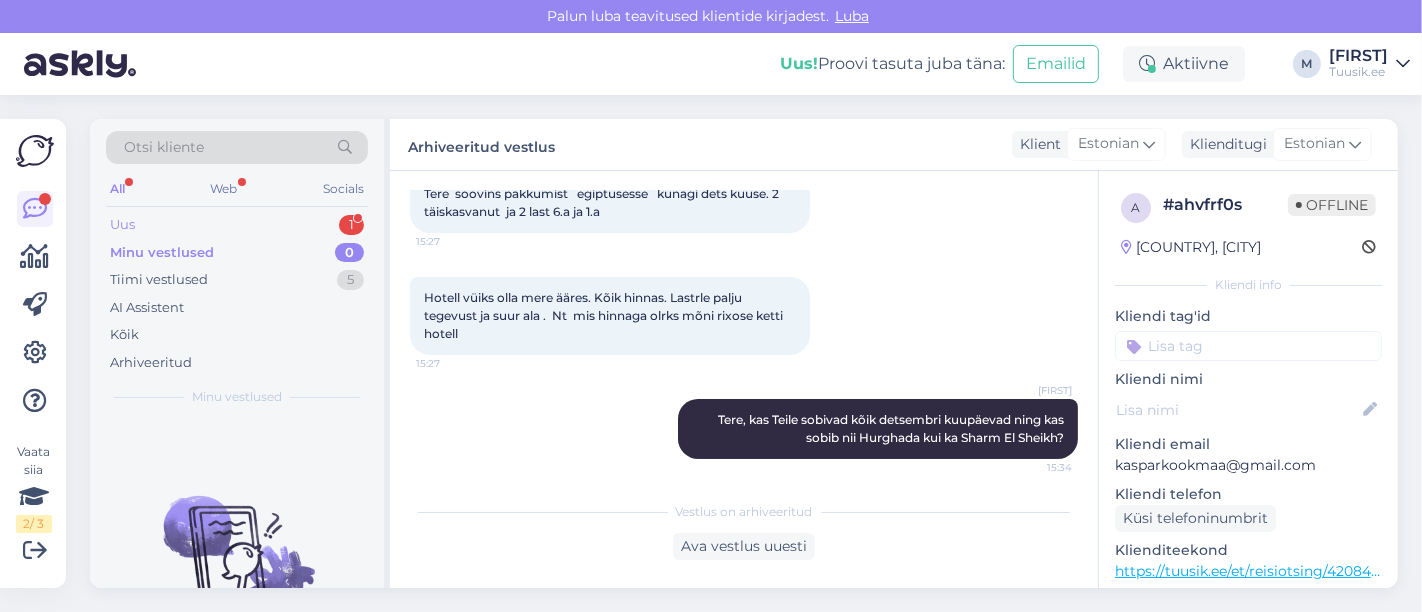 click on "Uus" at bounding box center [122, 225] 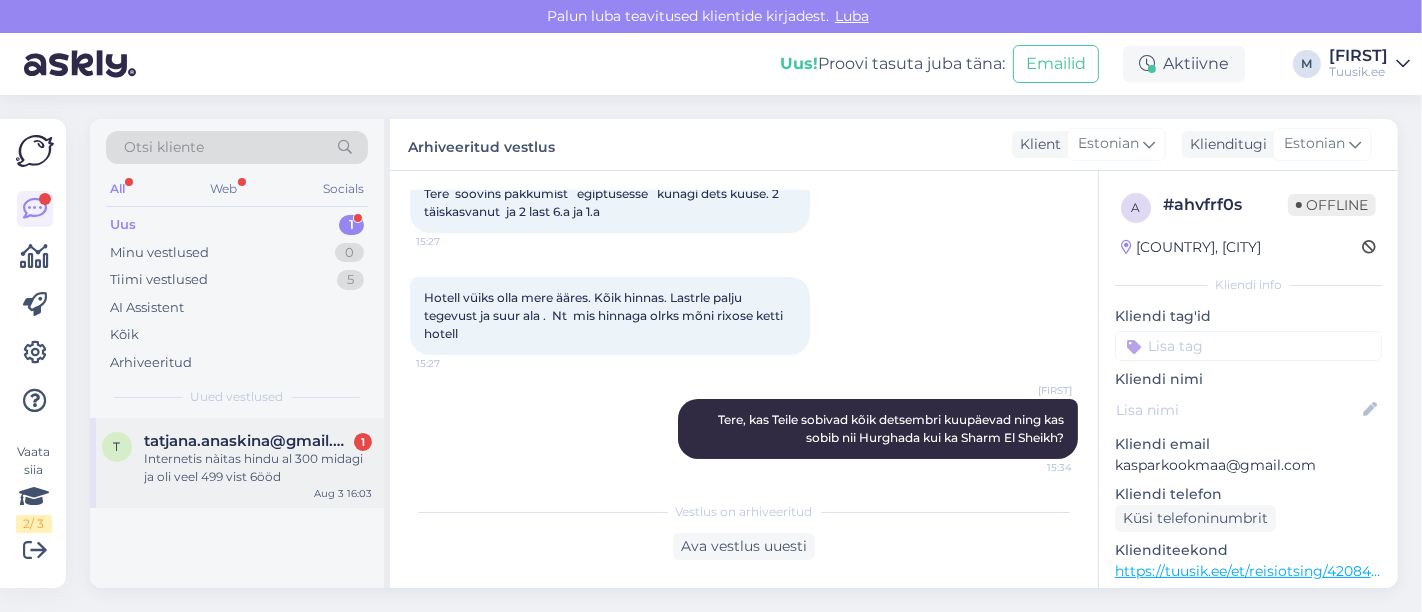 click on "Internetis nàitas hindu al 300 midagi ja oli veel 499 vist 6ööd" at bounding box center [258, 468] 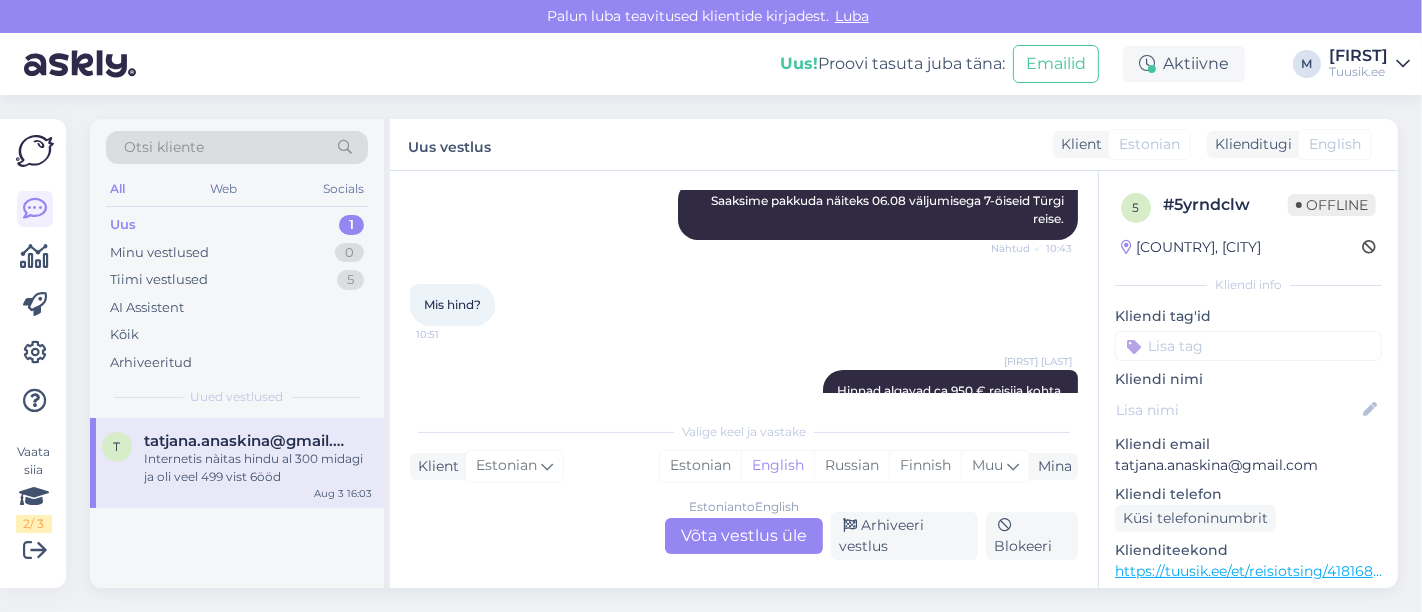 scroll, scrollTop: 622, scrollLeft: 0, axis: vertical 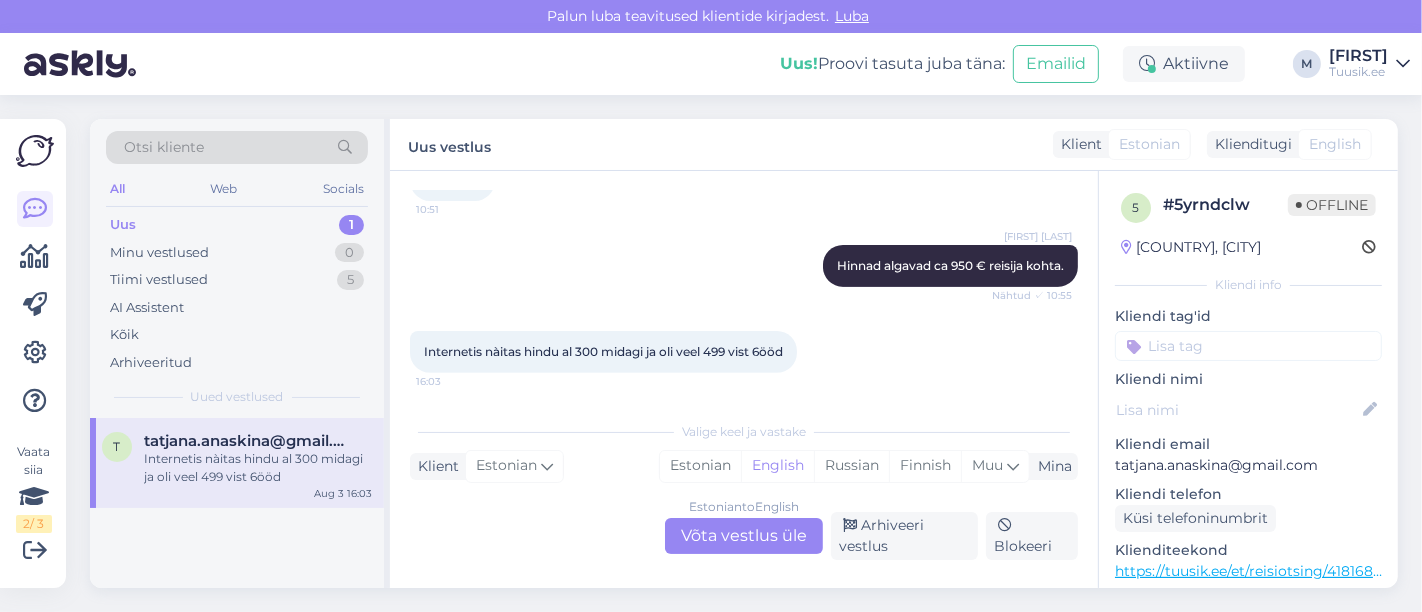 click on "https://tuusik.ee/et/reisiotsing/418168354?0=et&date=2025-08-08&nights=2" at bounding box center [1374, 571] 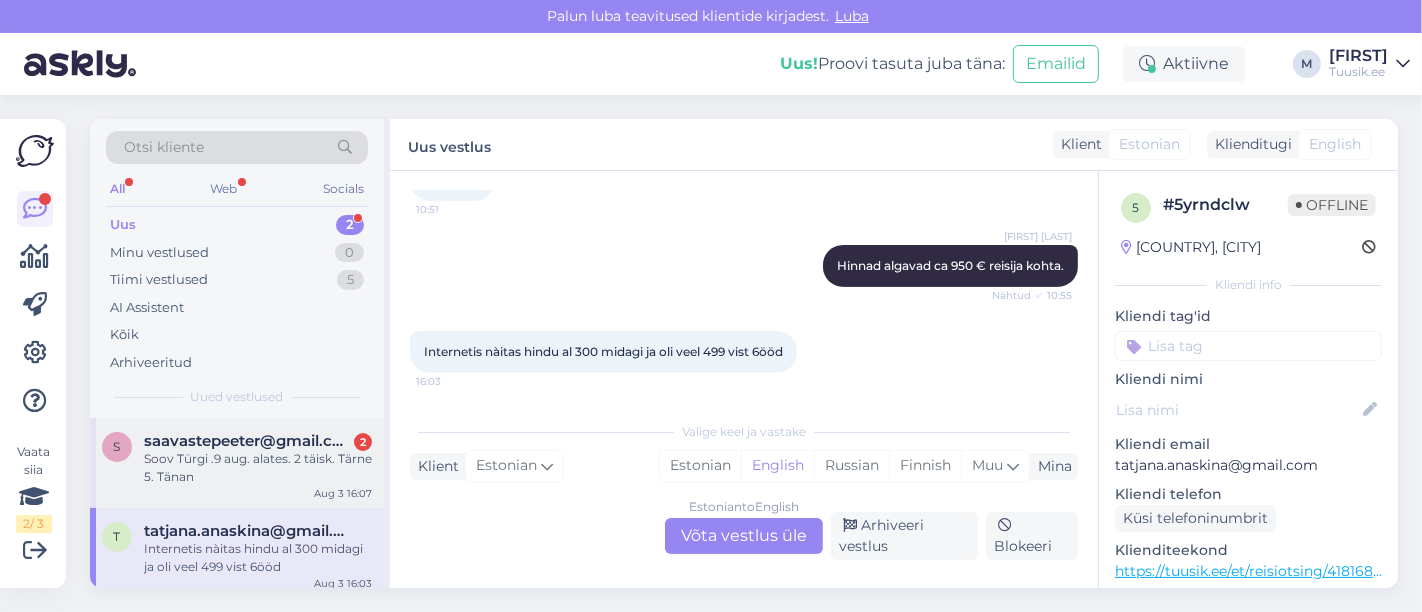 click on "s [EMAIL] 2 Soov Türgi .9 aug. alates. 2 täisk. Tärne 5. Tänan Aug 3 16:07" at bounding box center [237, 463] 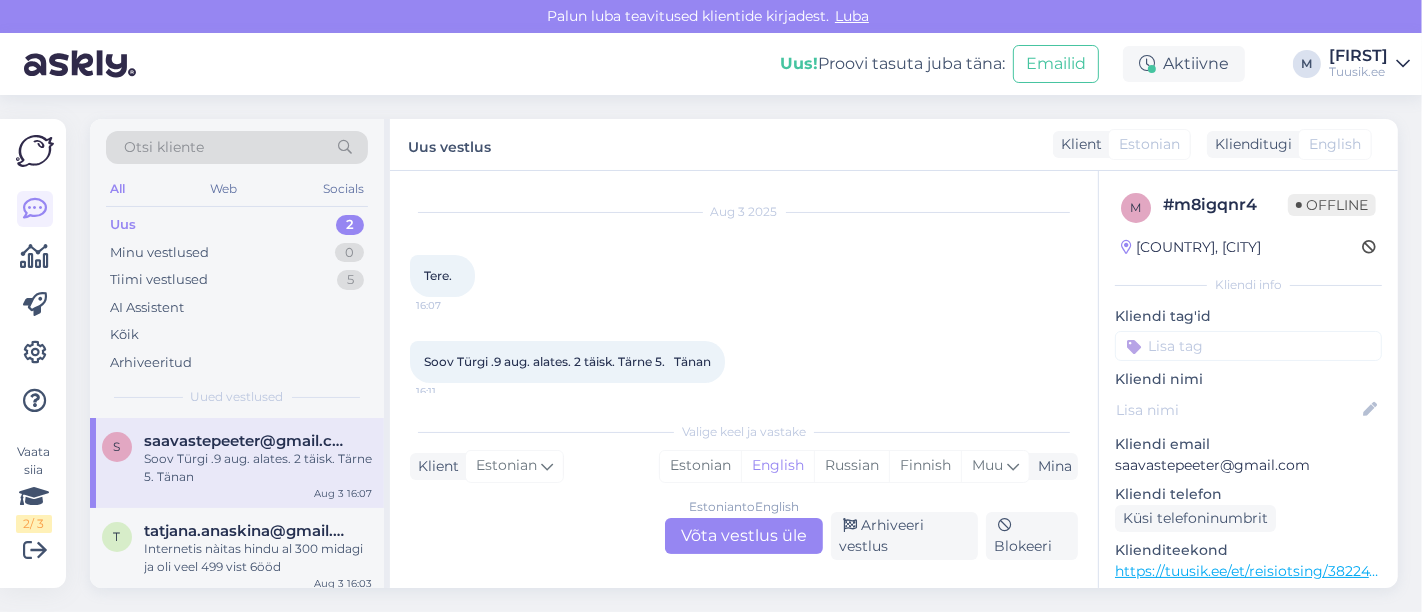 scroll, scrollTop: 52, scrollLeft: 0, axis: vertical 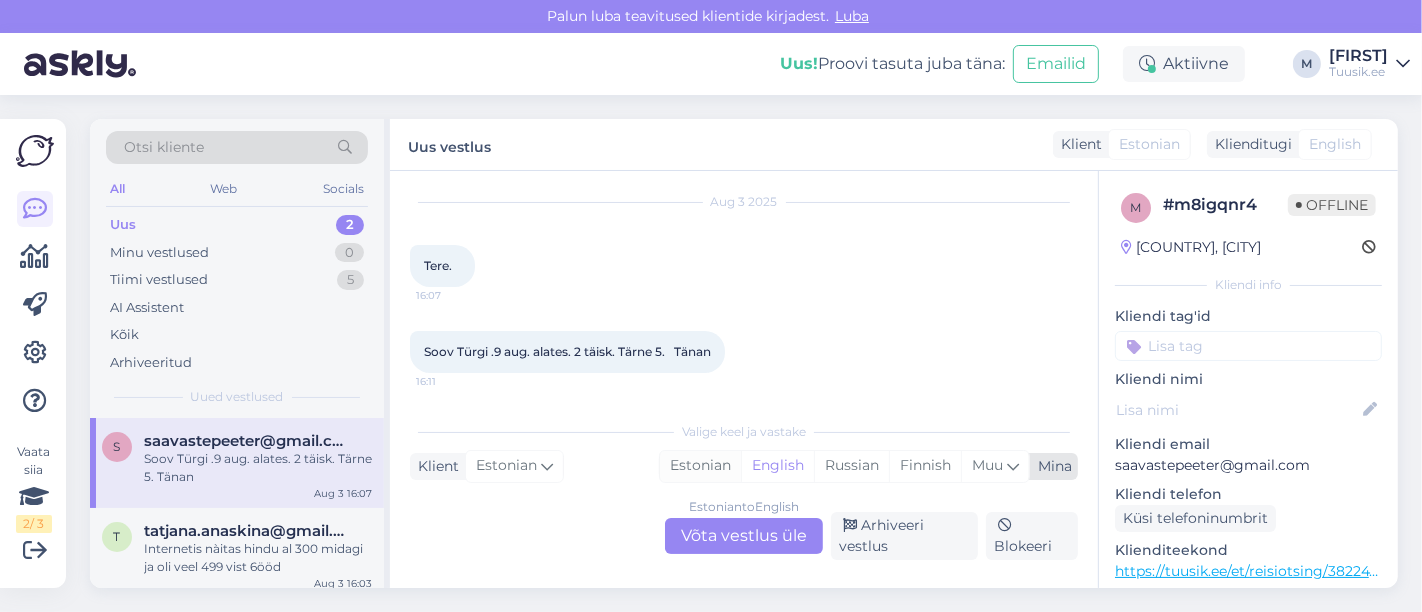 click on "Estonian" at bounding box center (700, 466) 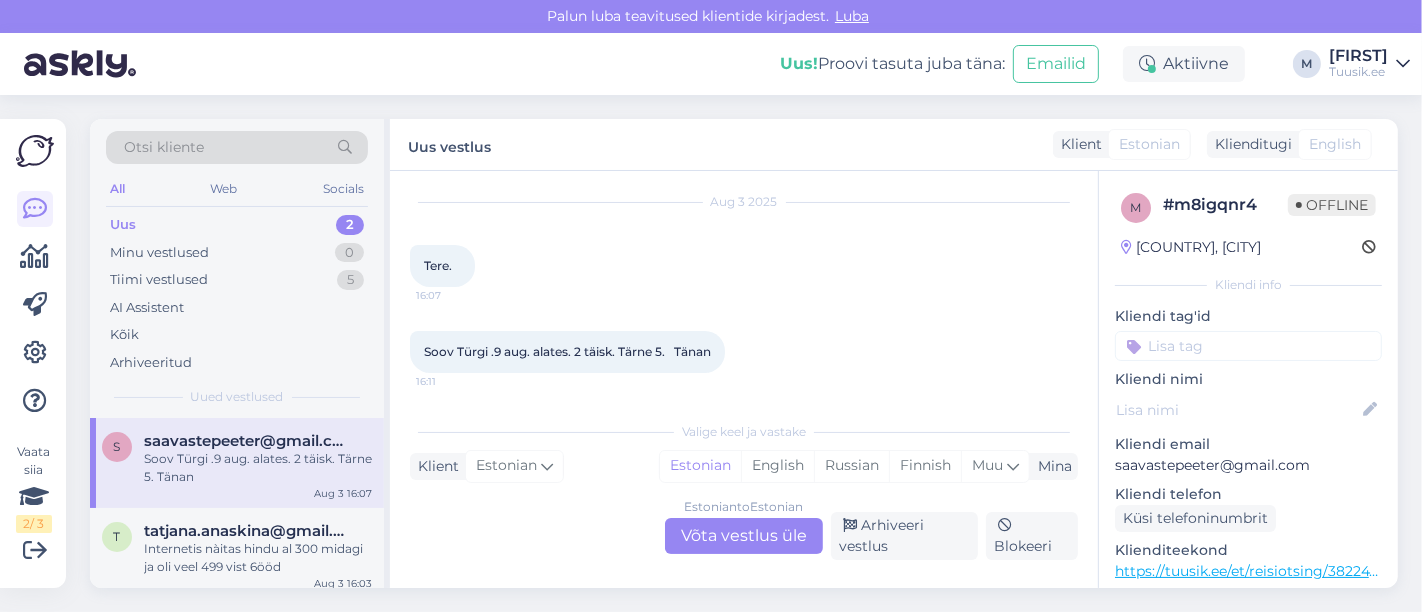 click on "Estonian to Estonian Võta vestlus üle" at bounding box center (744, 536) 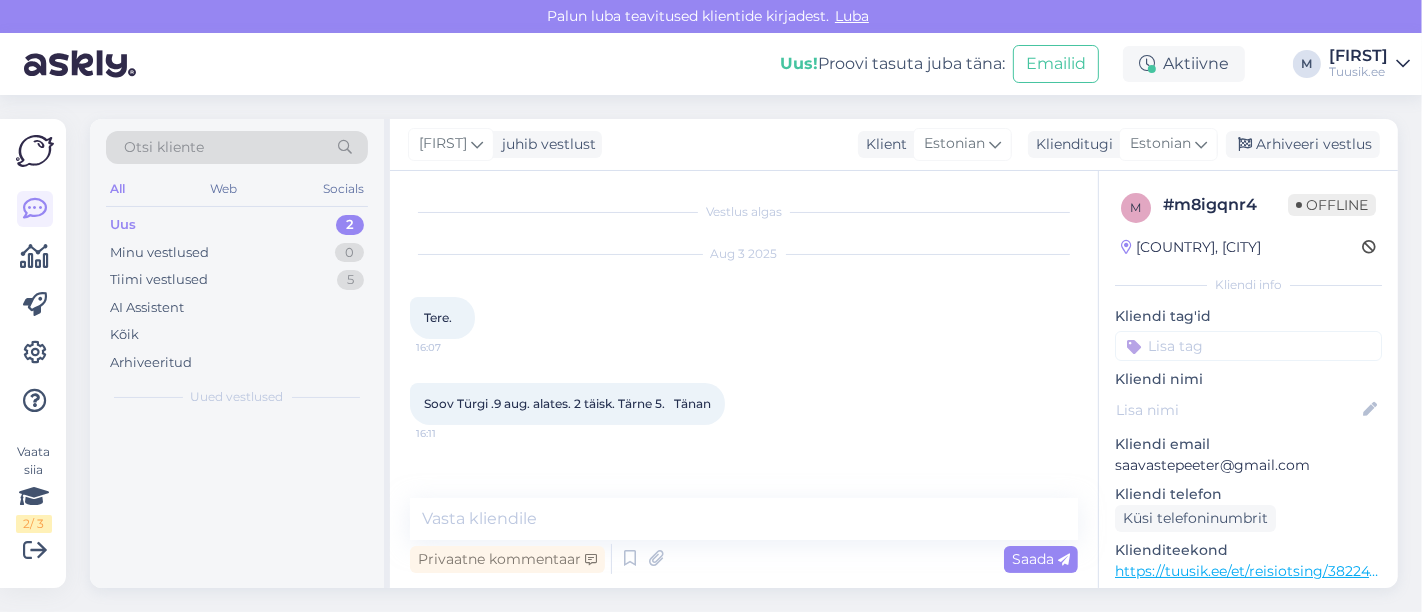 scroll, scrollTop: 0, scrollLeft: 0, axis: both 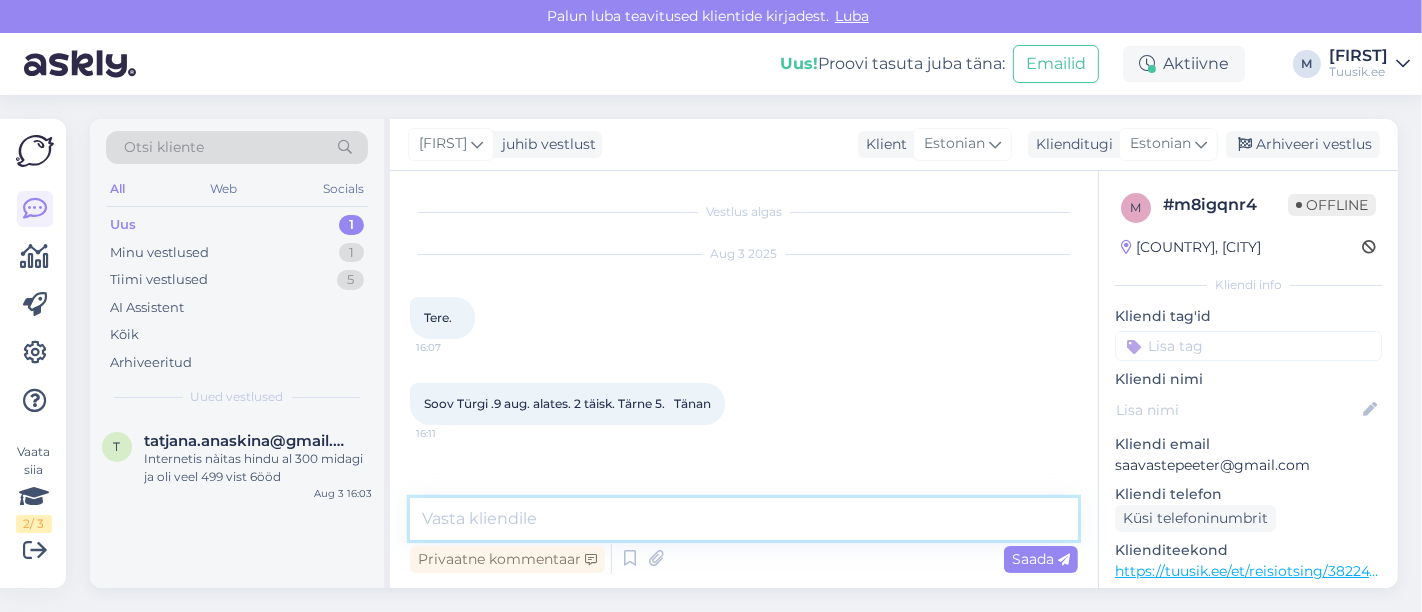 click at bounding box center [744, 519] 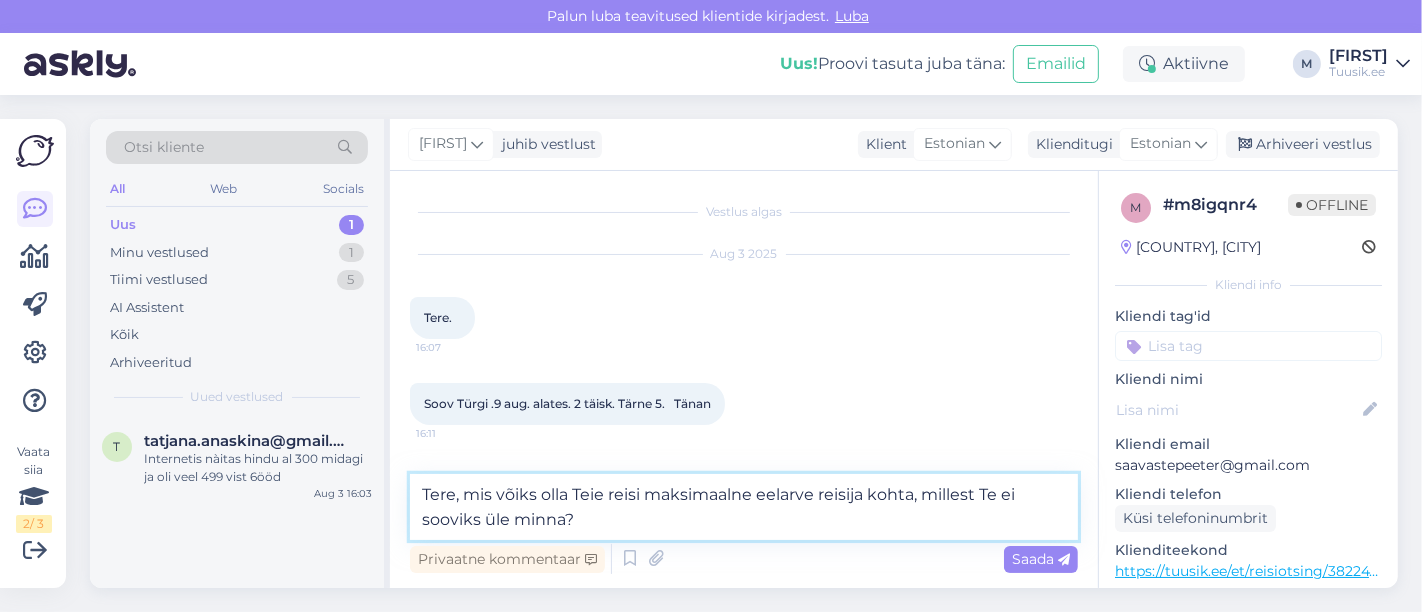 click on "Tere, mis võiks olla Teie reisi maksimaalne eelarve reisija kohta, millest Te ei sooviks üle minna?" at bounding box center [744, 507] 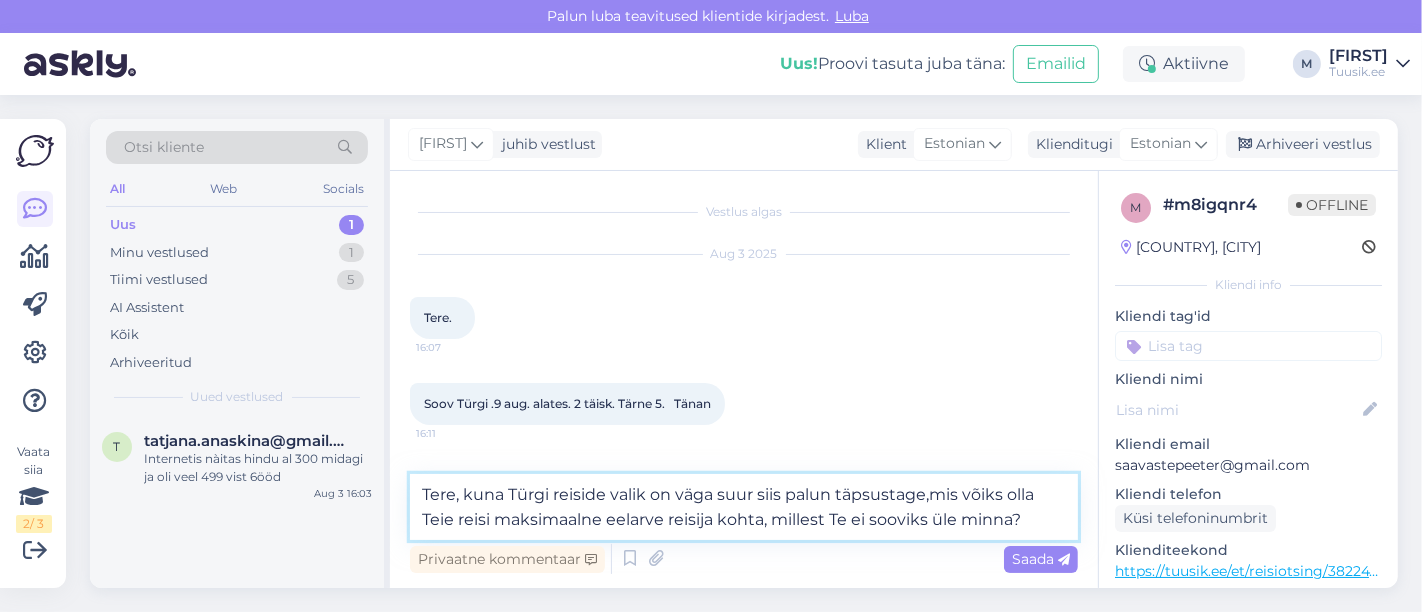 type on "Tere, kuna Türgi reiside valik on väga suur siis palun täpsustage, mis võiks olla Teie reisi maksimaalne eelarve reisija kohta, millest Te ei sooviks üle minna?" 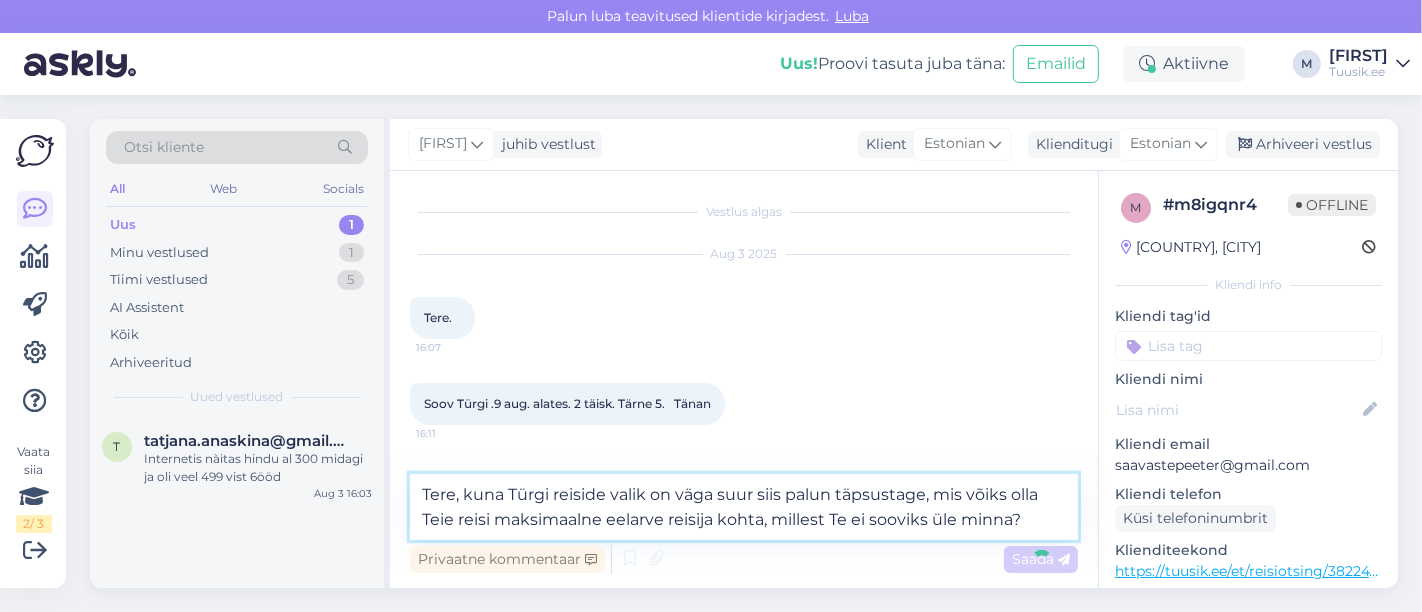 type 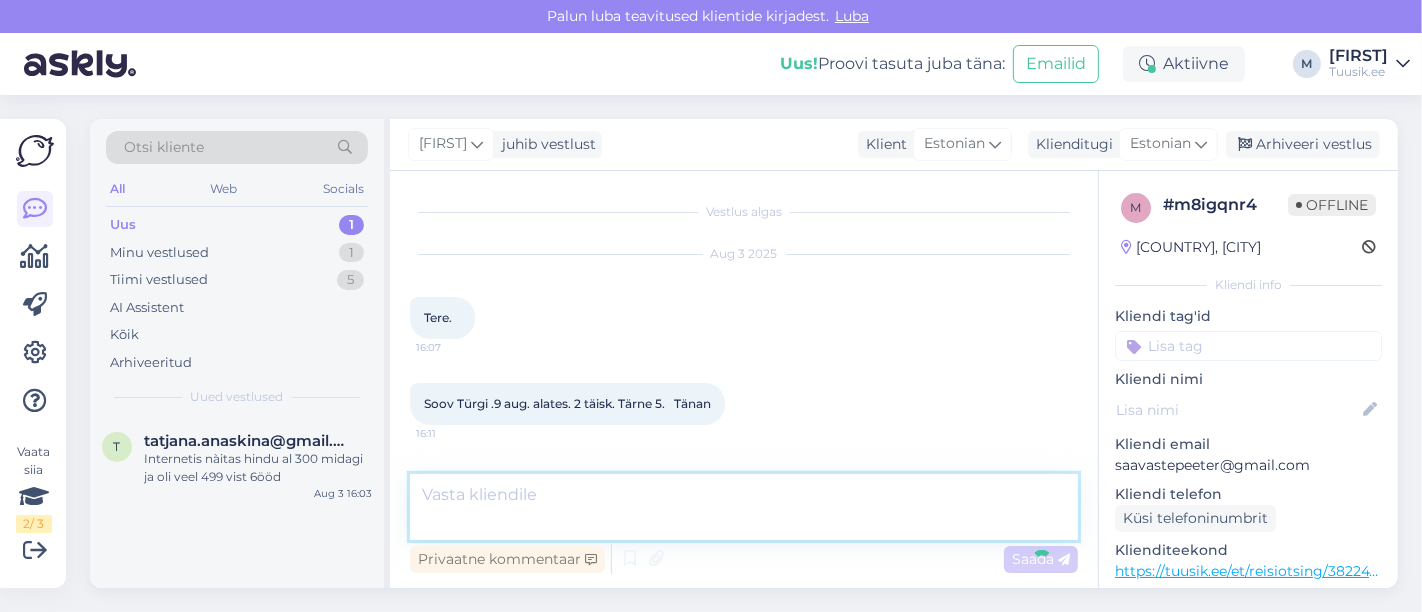 scroll, scrollTop: 88, scrollLeft: 0, axis: vertical 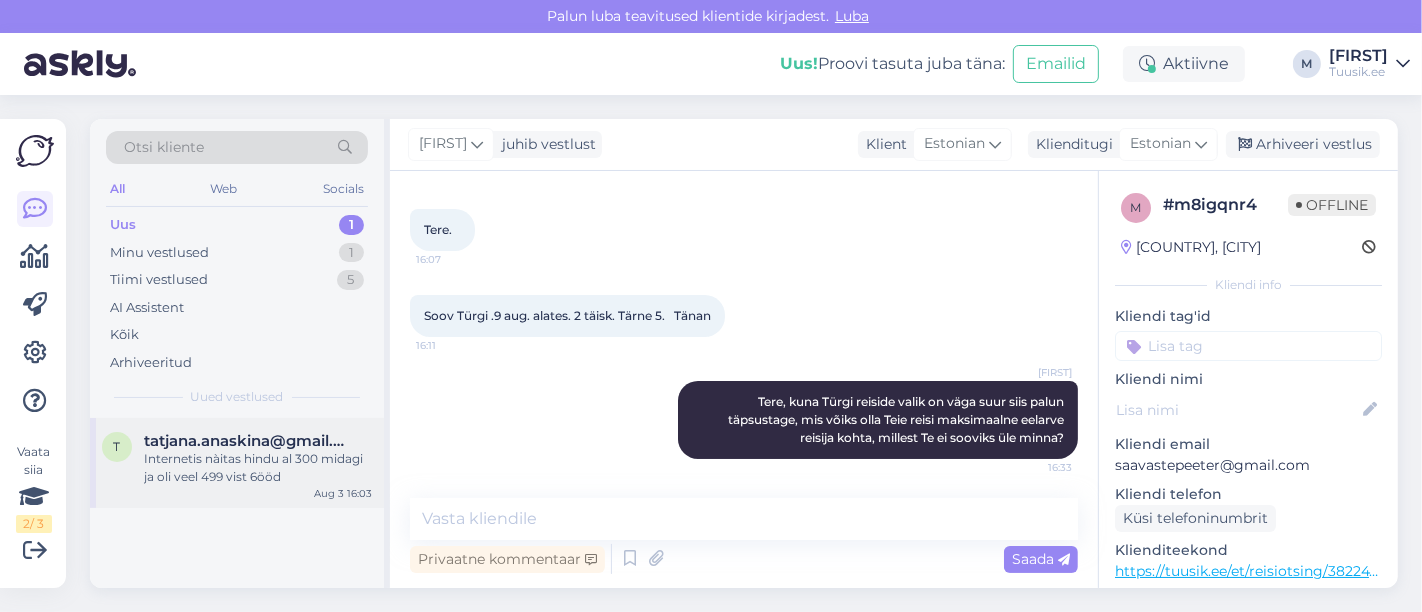 click on "Internetis nàitas hindu al 300 midagi ja oli veel 499 vist 6ööd" at bounding box center [258, 468] 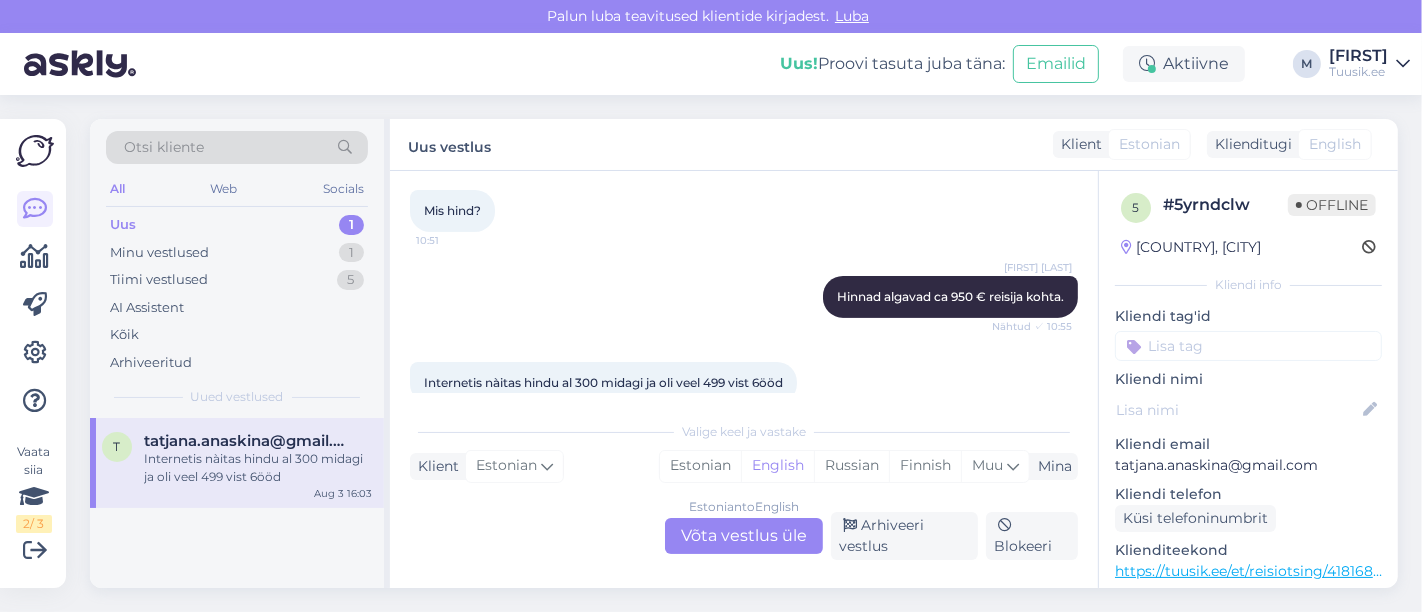 scroll, scrollTop: 622, scrollLeft: 0, axis: vertical 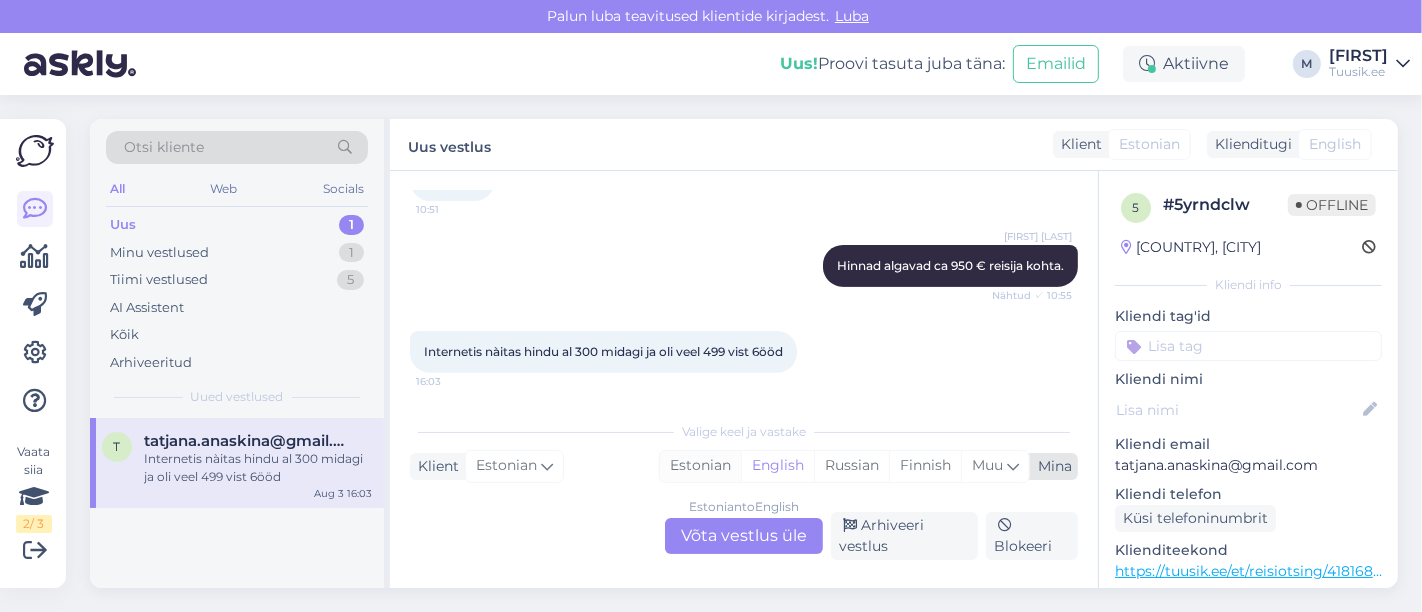 click on "Estonian" at bounding box center (700, 466) 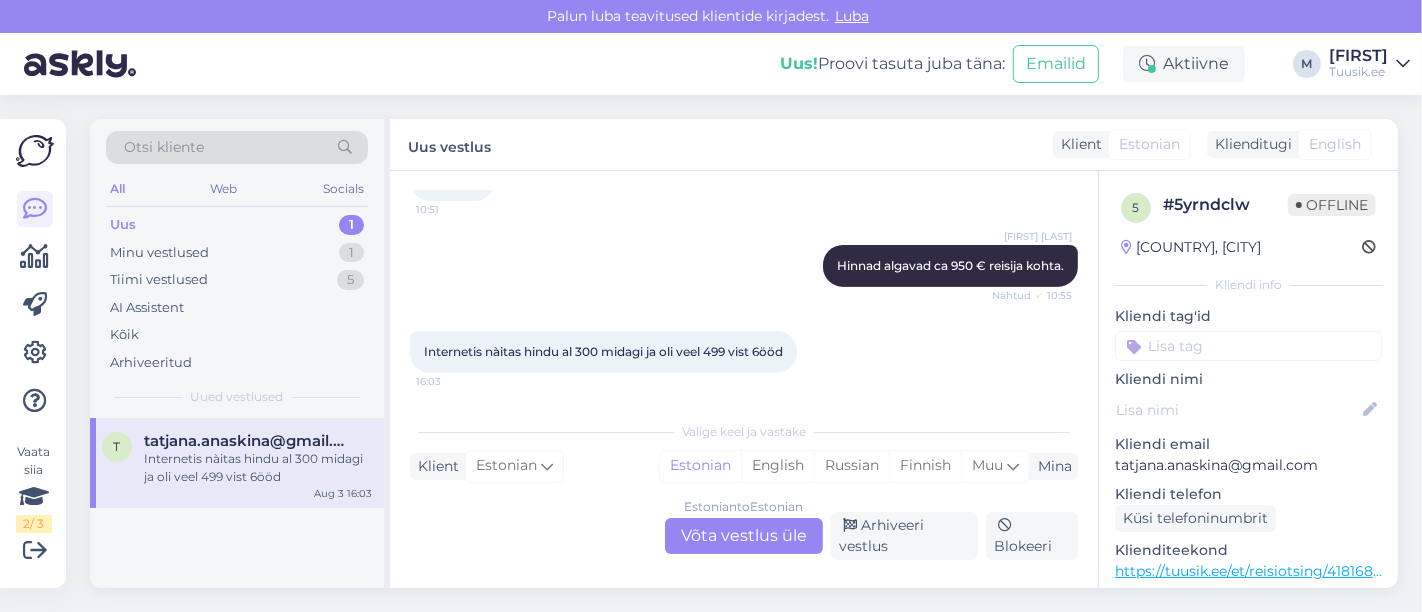 click on "Estonian to Estonian Võta vestlus üle" at bounding box center [744, 536] 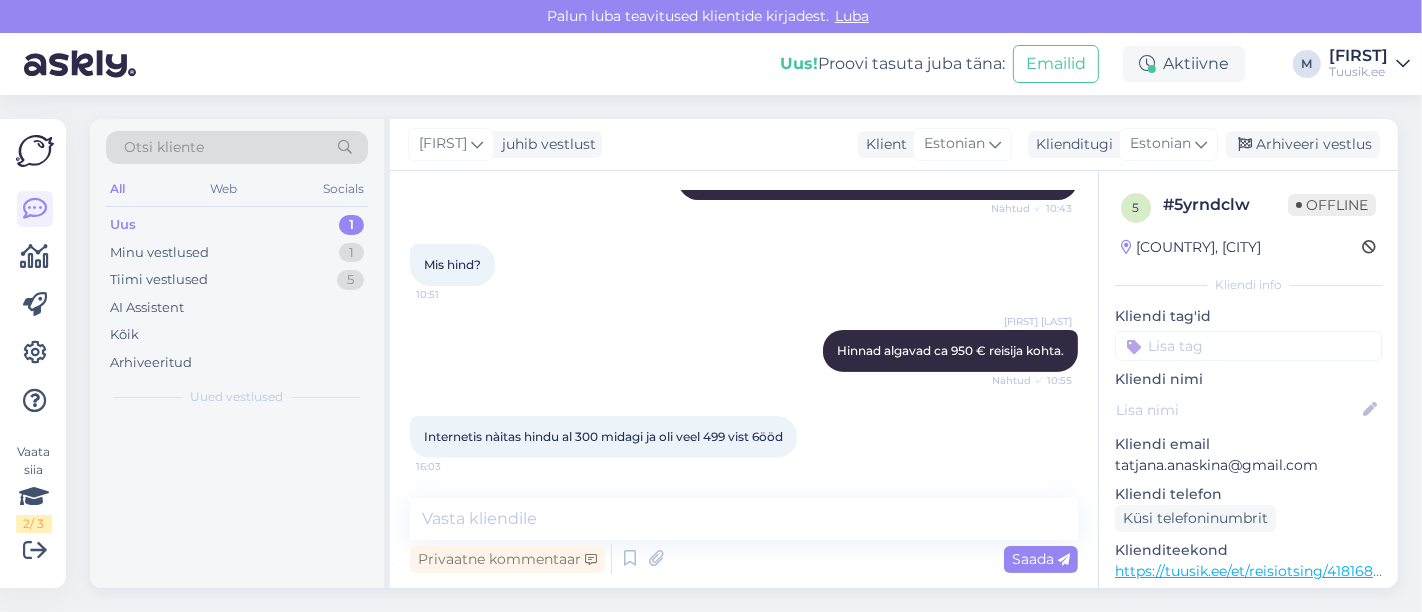 scroll, scrollTop: 536, scrollLeft: 0, axis: vertical 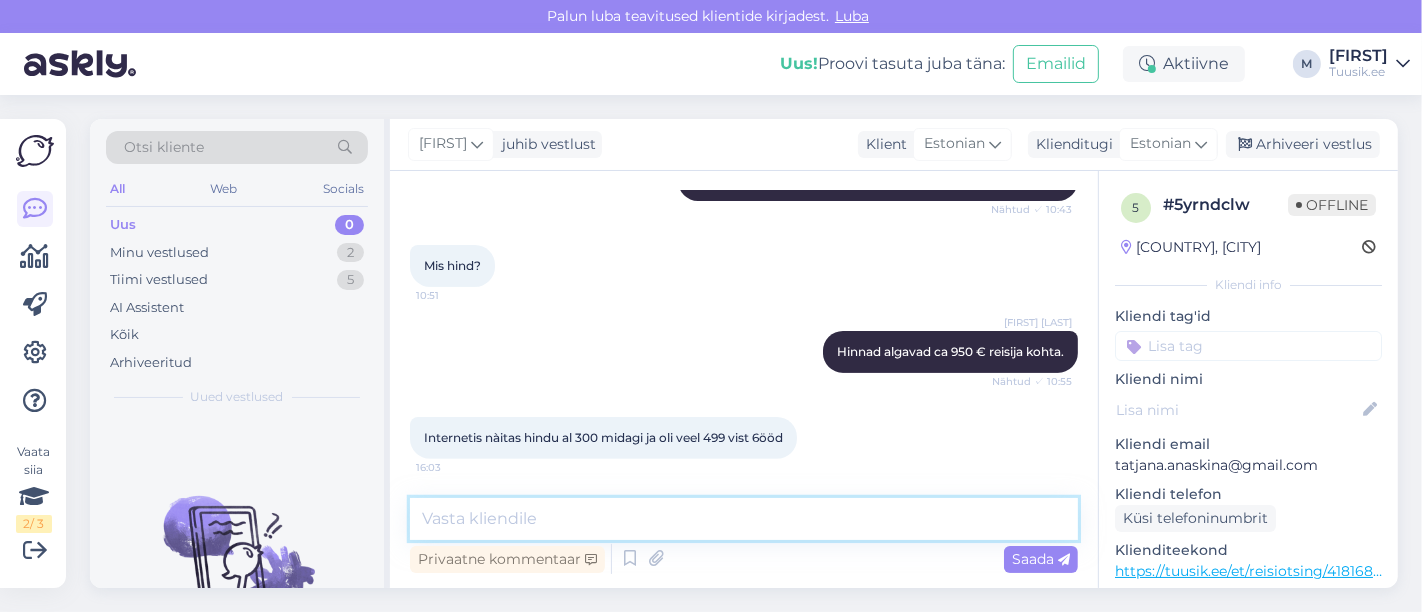 click at bounding box center (744, 519) 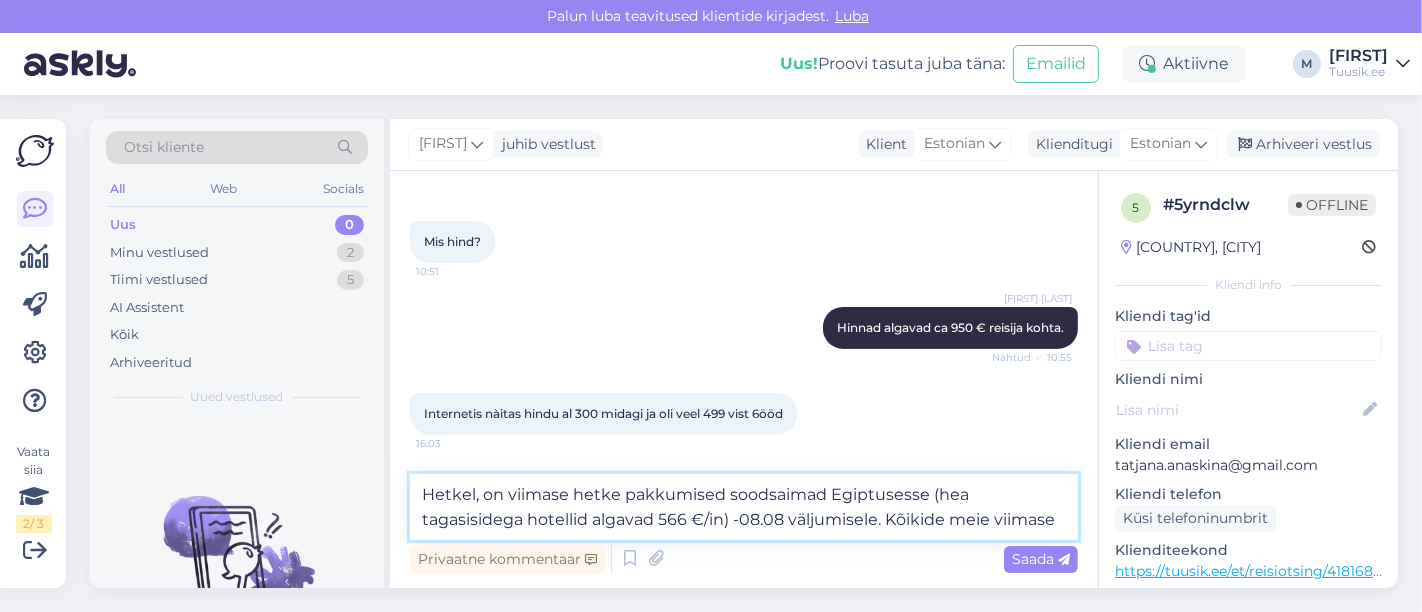 scroll, scrollTop: 585, scrollLeft: 0, axis: vertical 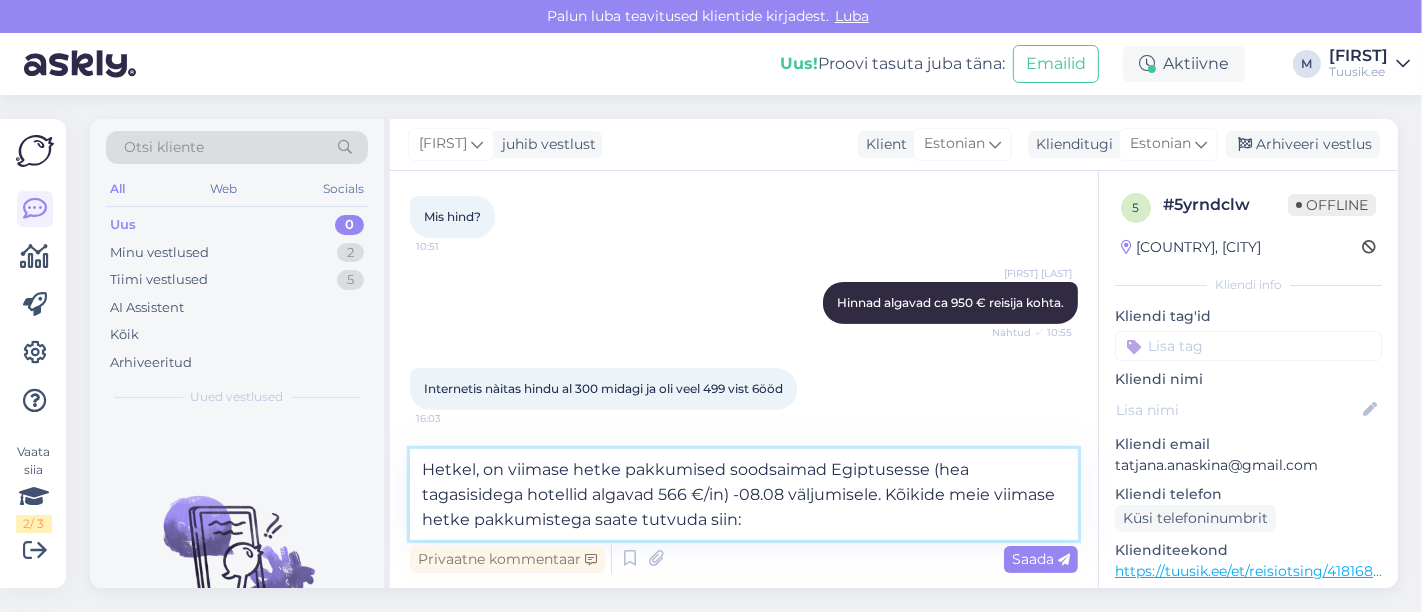 paste on "https://tuusik.ee/et/eripakkumised" 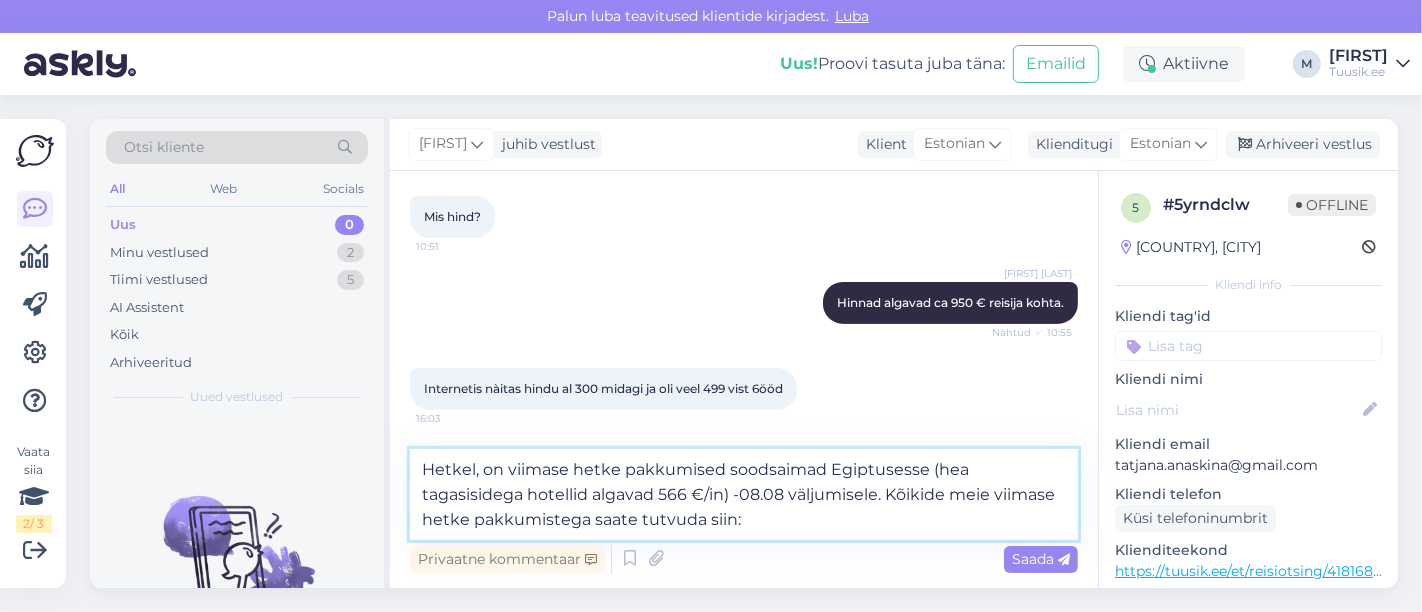 type on "Hetkel, on viimase hetke pakkumised soodsaimad Egiptusesse (hea tagasisidega hotellid algavad 566 €/in) -08.08 väljumisele. Kõikide meie viimase hetke pakkumistega saate tutvuda siin: https://tuusik.ee/et/eripakkumised" 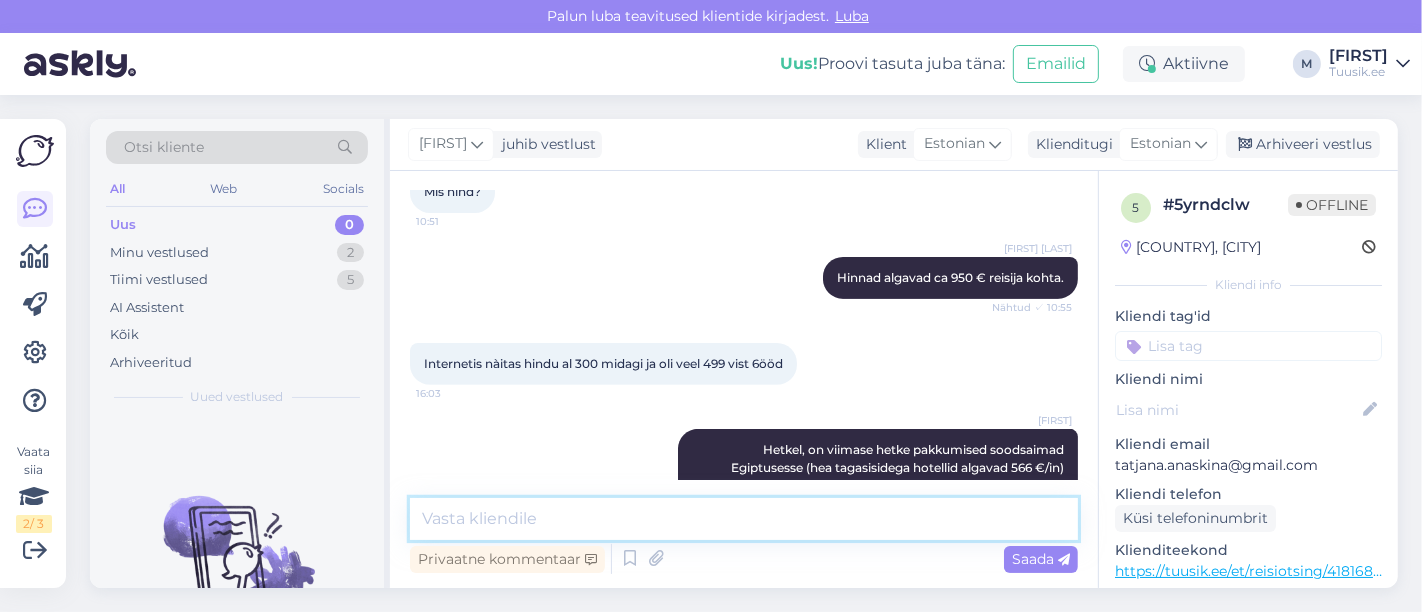 scroll, scrollTop: 694, scrollLeft: 0, axis: vertical 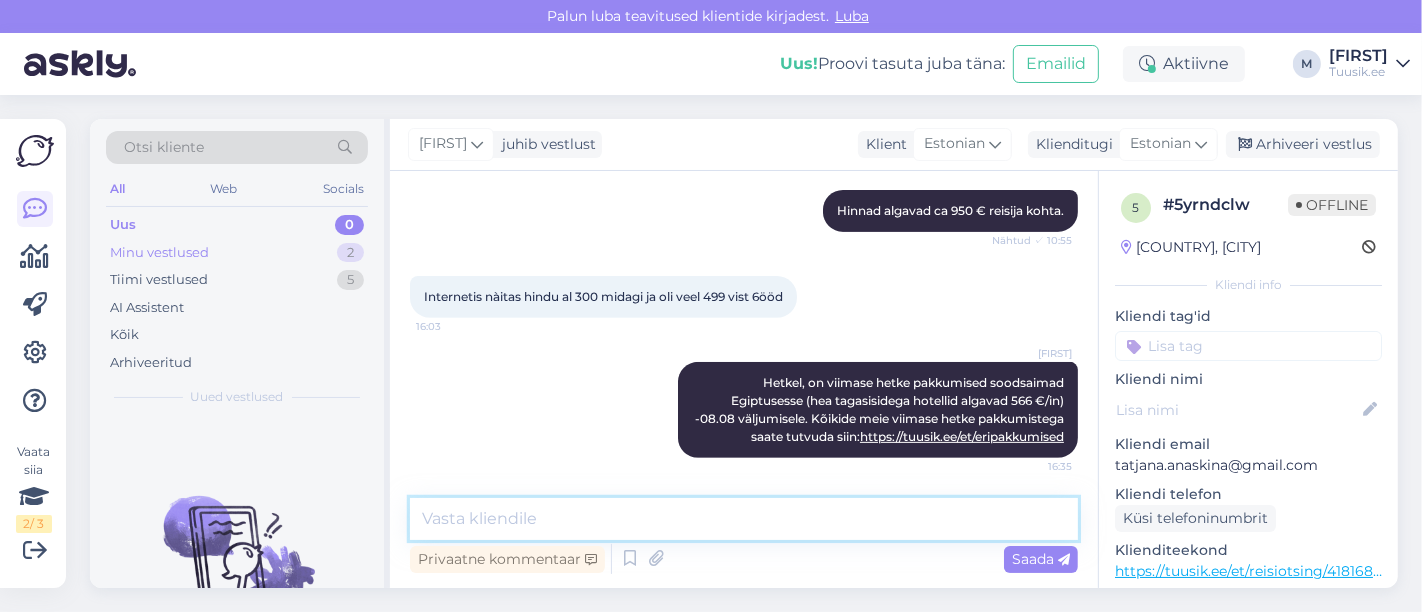 type 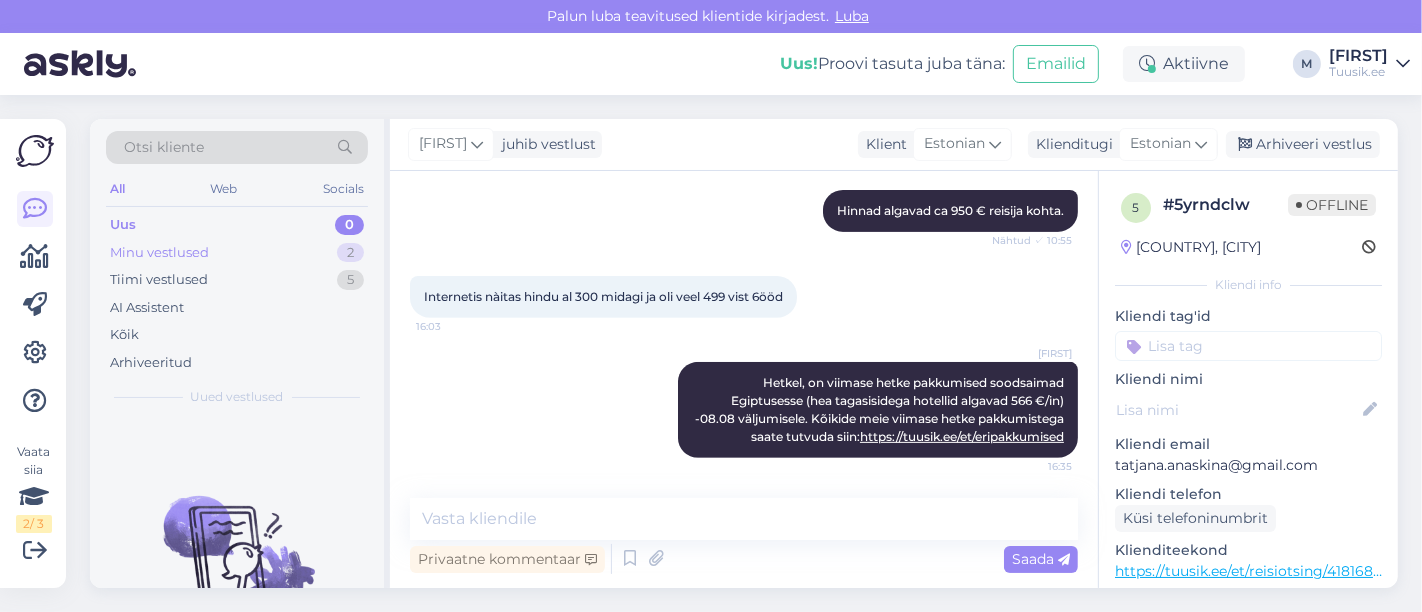 click on "Minu vestlused" at bounding box center (159, 253) 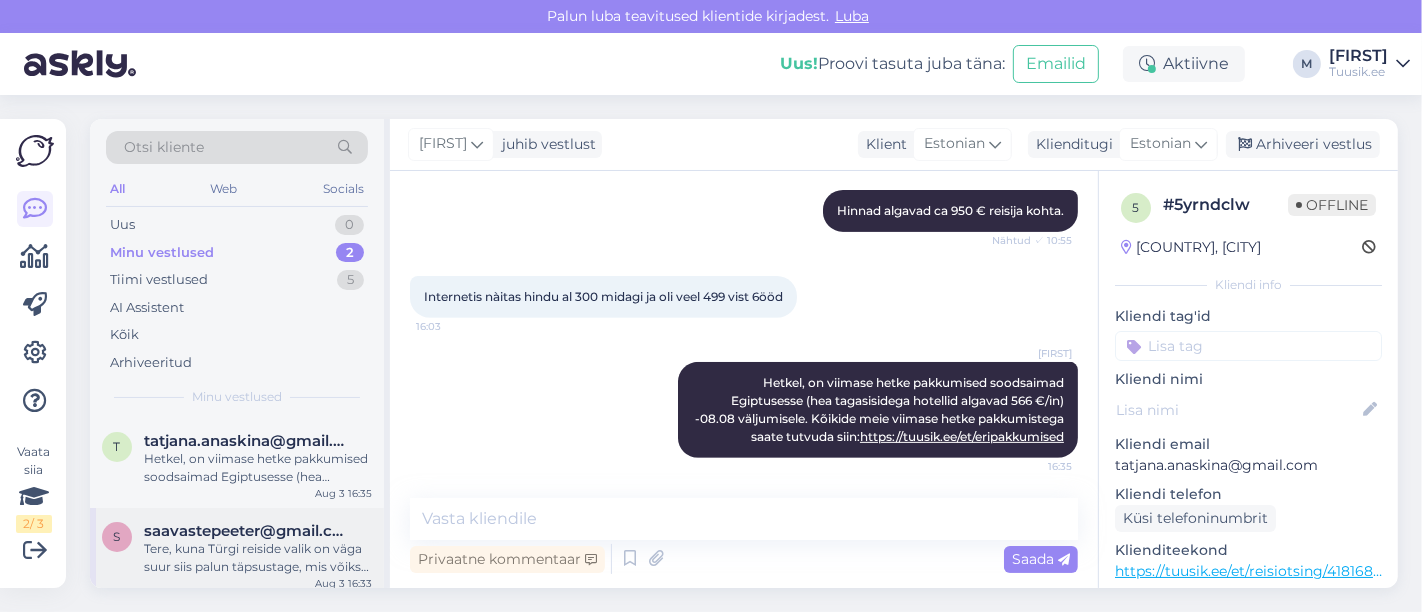 scroll, scrollTop: 8, scrollLeft: 0, axis: vertical 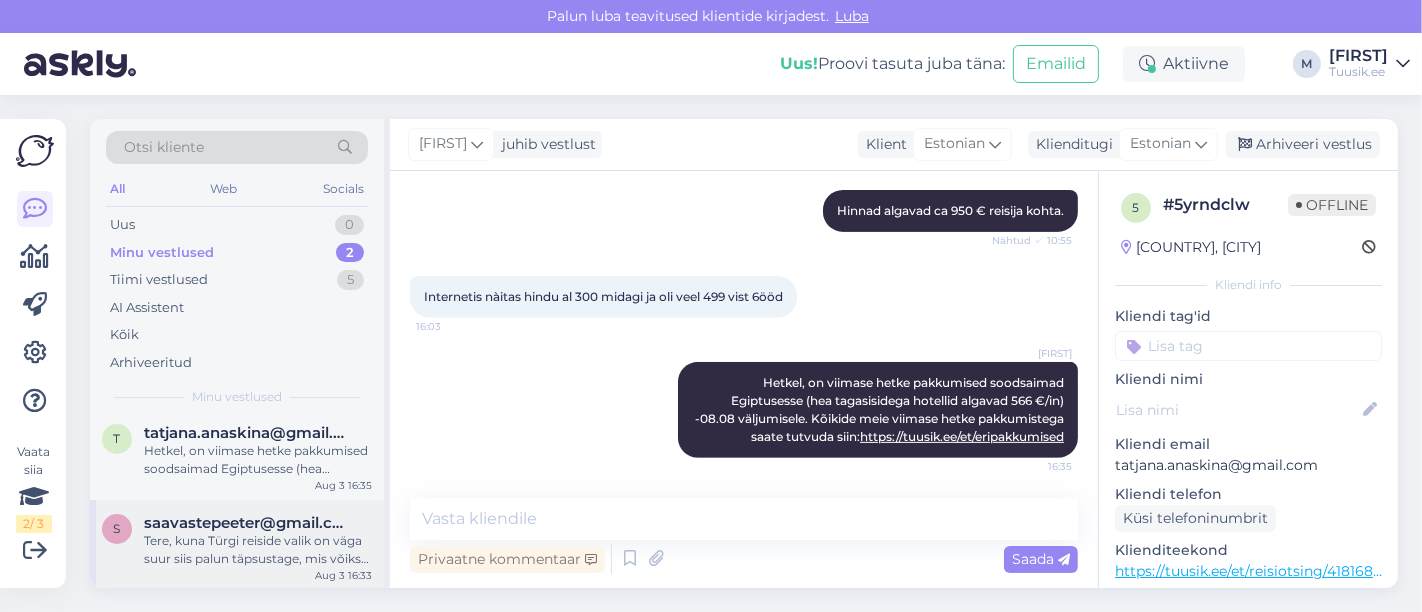 click on "Tere, kuna Türgi reiside valik on väga suur siis palun täpsustage, mis võiks olla Teie reisi maksimaalne eelarve reisija kohta, millest Te ei sooviks üle minna?" at bounding box center (258, 550) 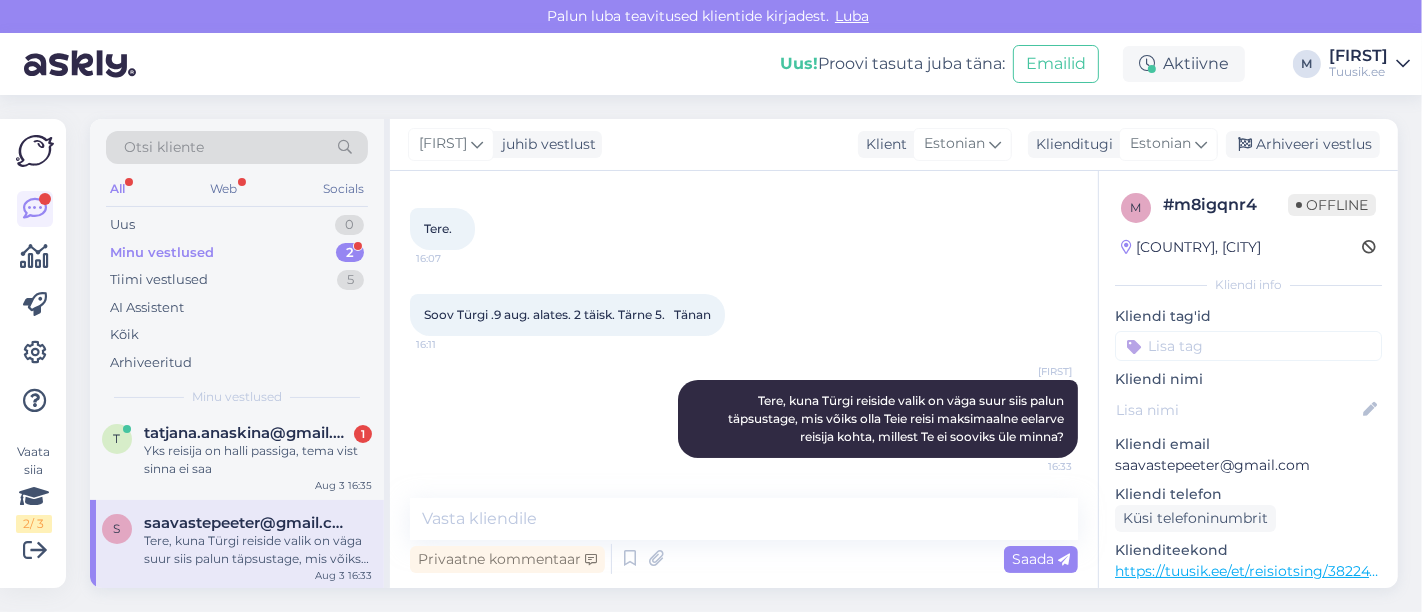scroll, scrollTop: 88, scrollLeft: 0, axis: vertical 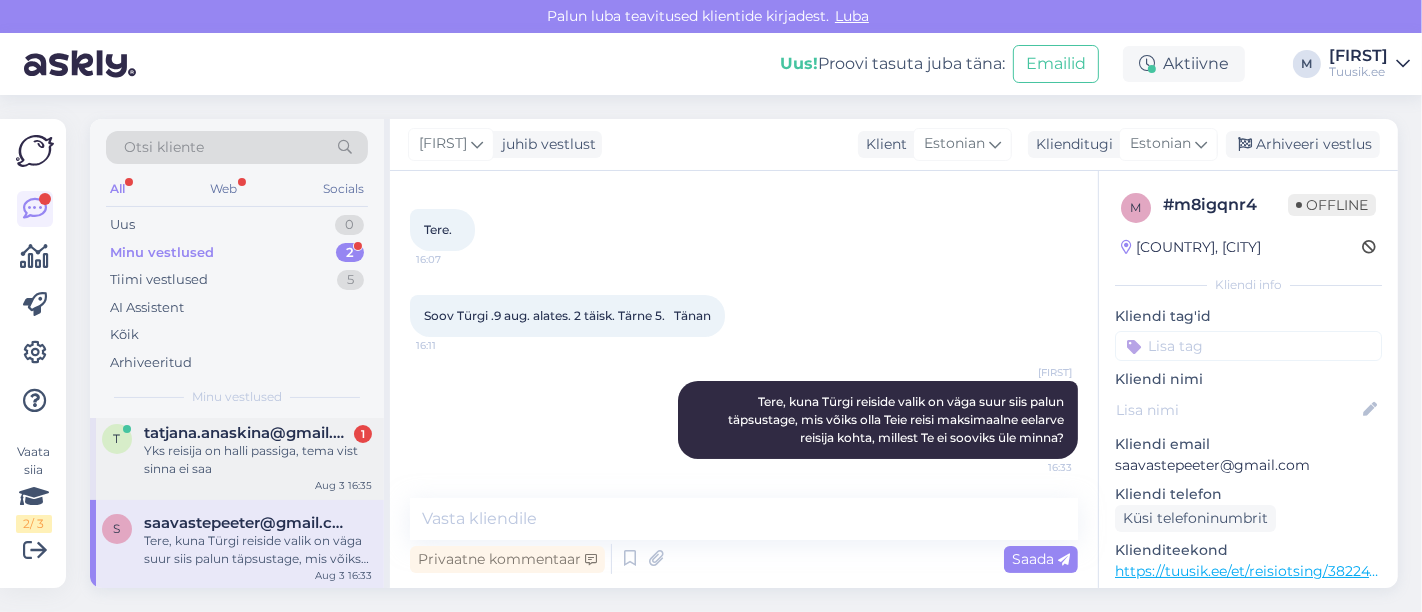 click on "Yks reisija on halli passiga, tema vist sinna ei saa" at bounding box center [258, 460] 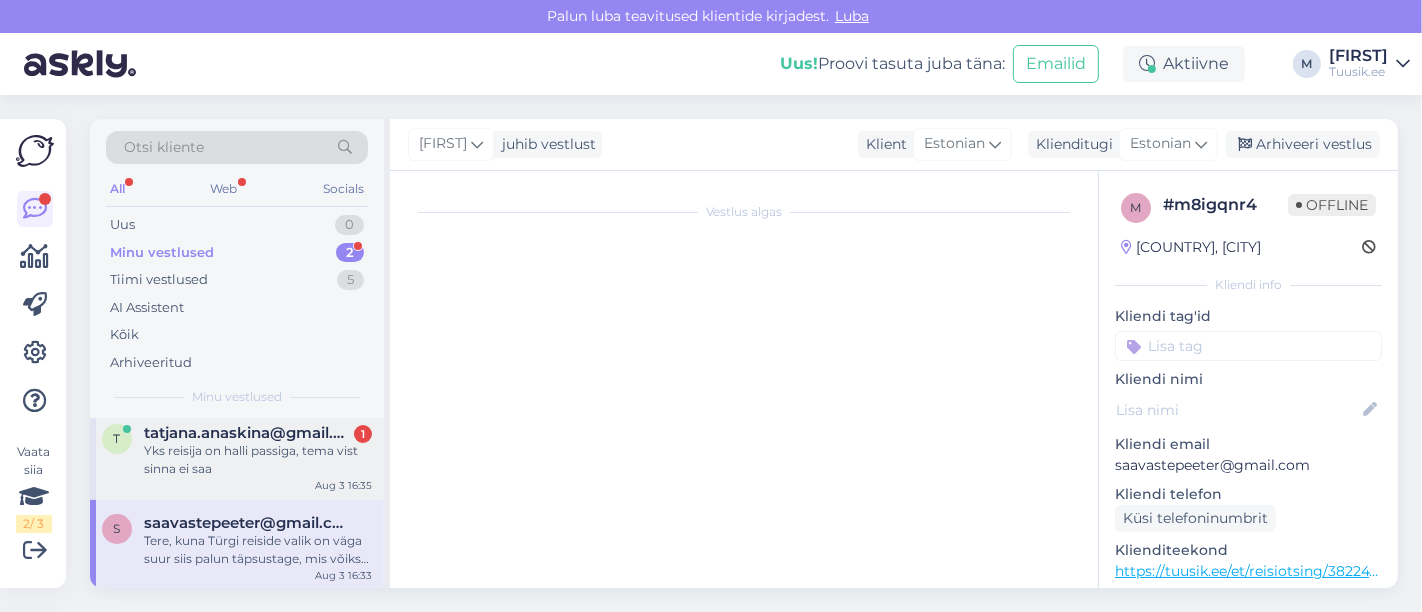 scroll, scrollTop: 780, scrollLeft: 0, axis: vertical 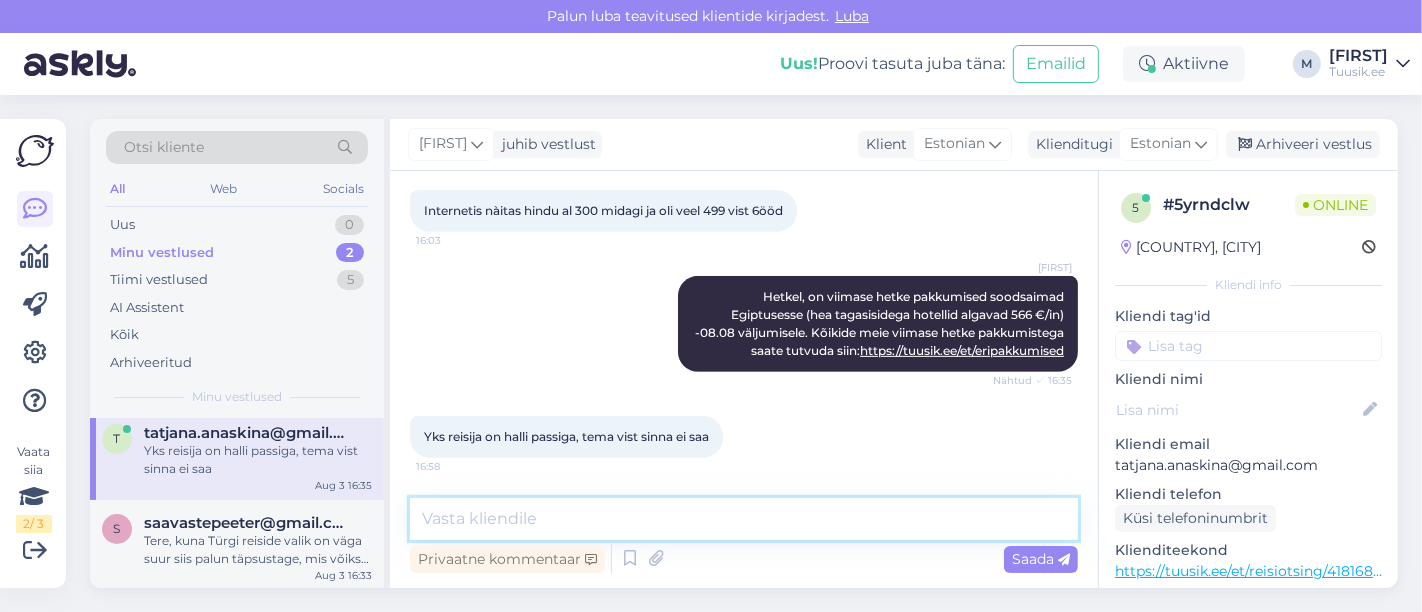 click at bounding box center [744, 519] 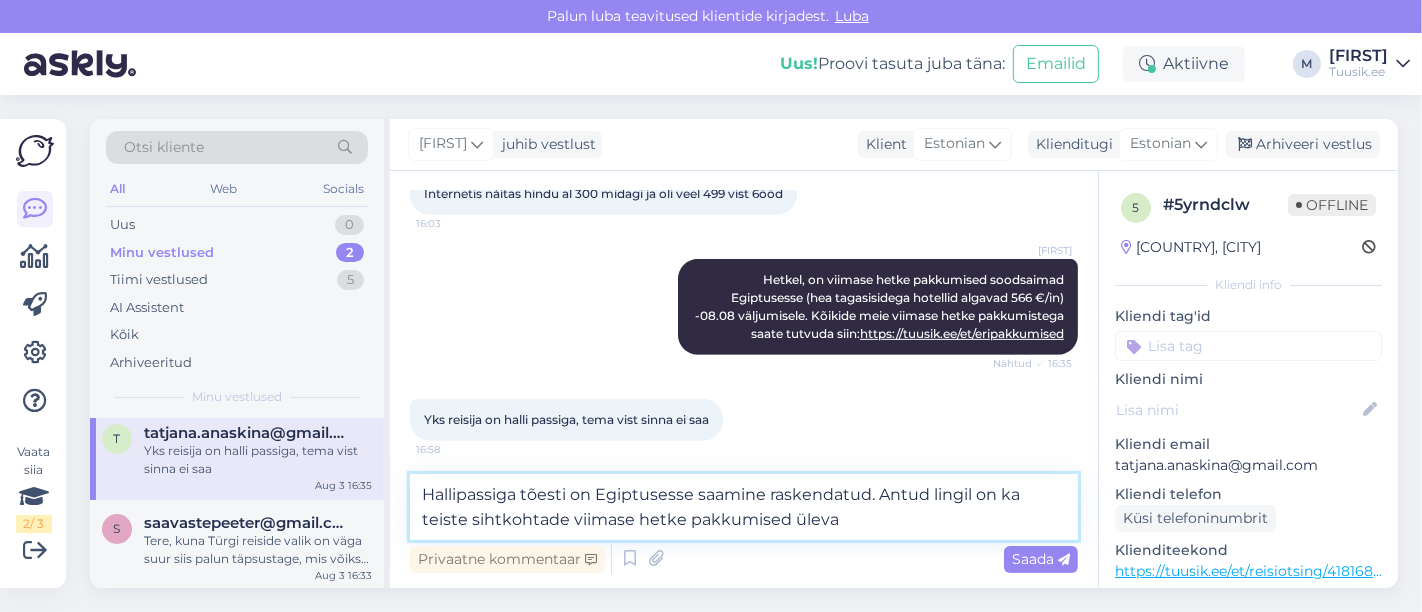 type on "Hallipassiga tõesti on Egiptusesse saamine raskendatud. Antud lingil on ka teiste sihtkohtade viimase hetke pakkumised üleval" 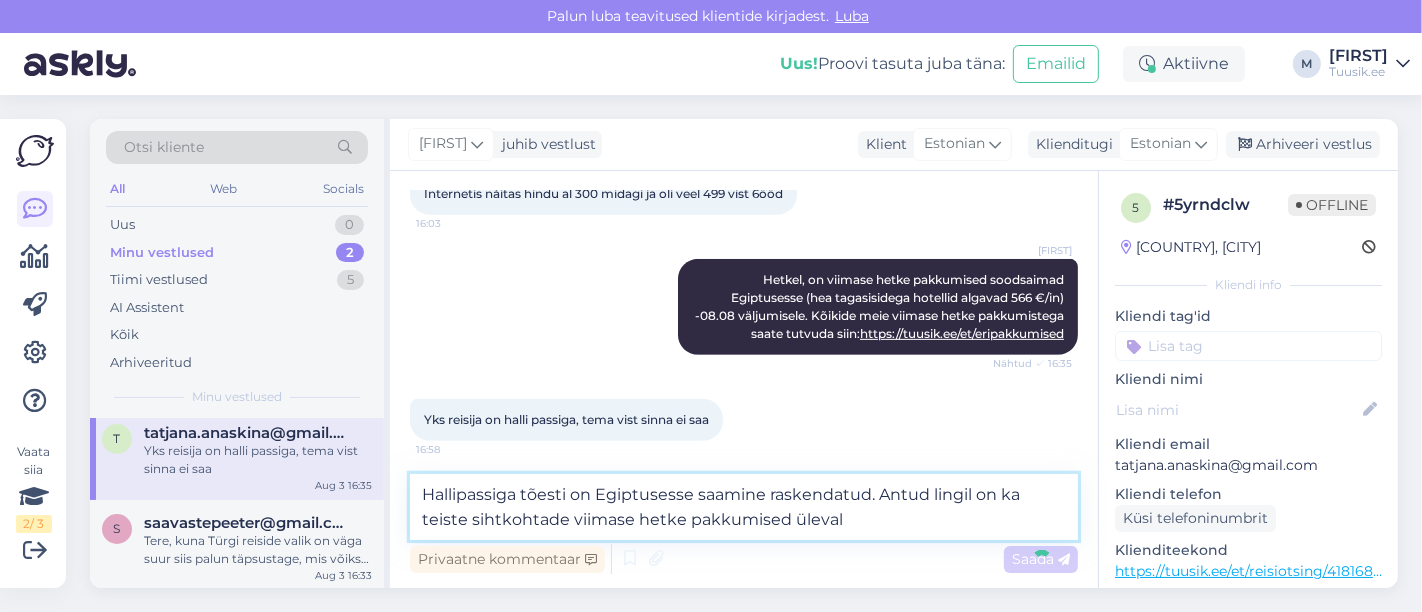 type 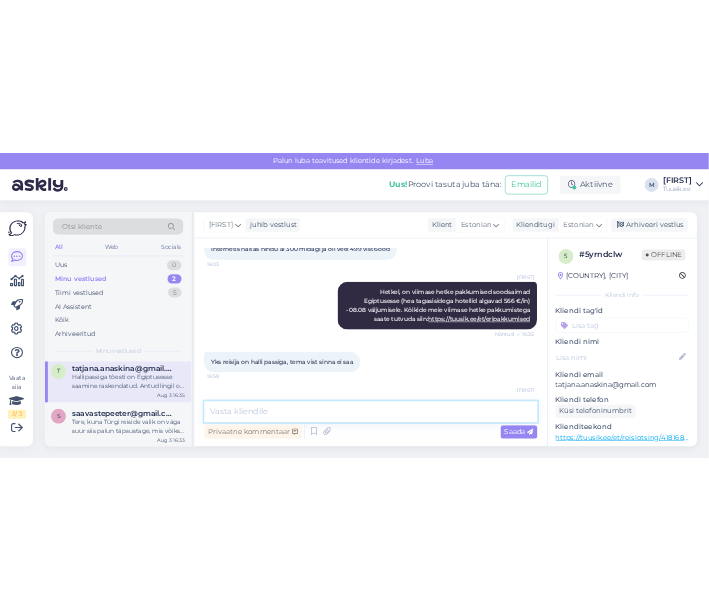 scroll, scrollTop: 902, scrollLeft: 0, axis: vertical 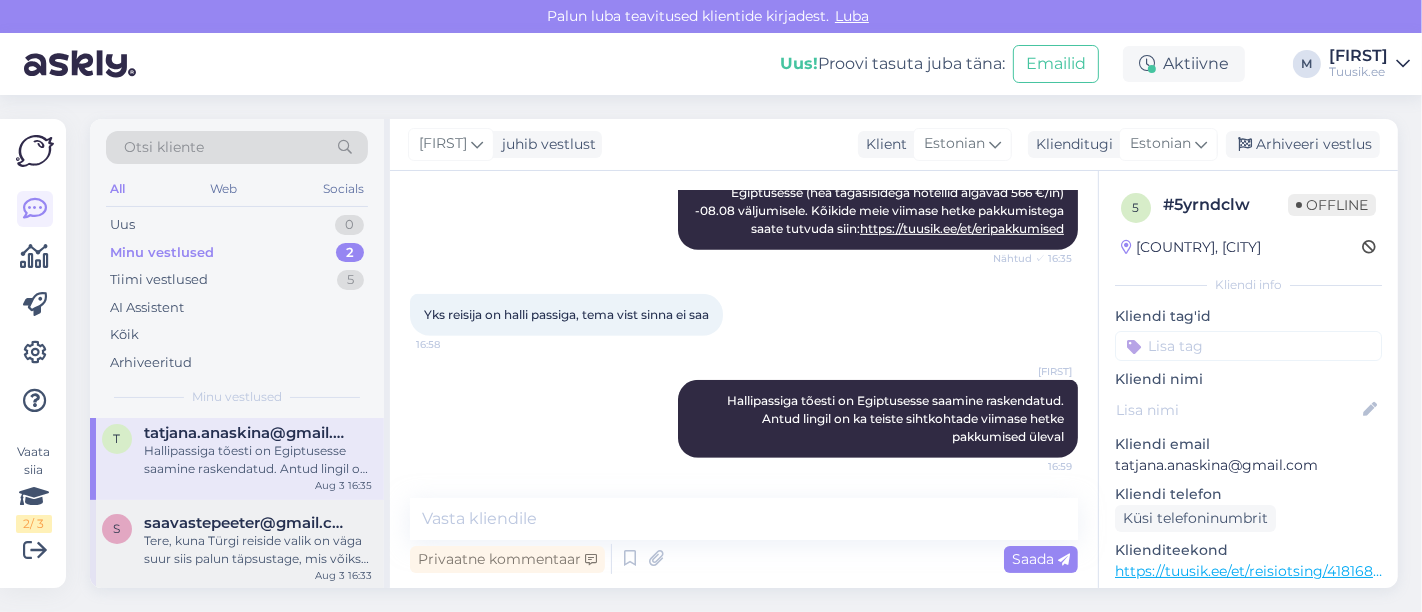 click on "Tere, kuna Türgi reiside valik on väga suur siis palun täpsustage, mis võiks olla Teie reisi maksimaalne eelarve reisija kohta, millest Te ei sooviks üle minna?" at bounding box center (258, 550) 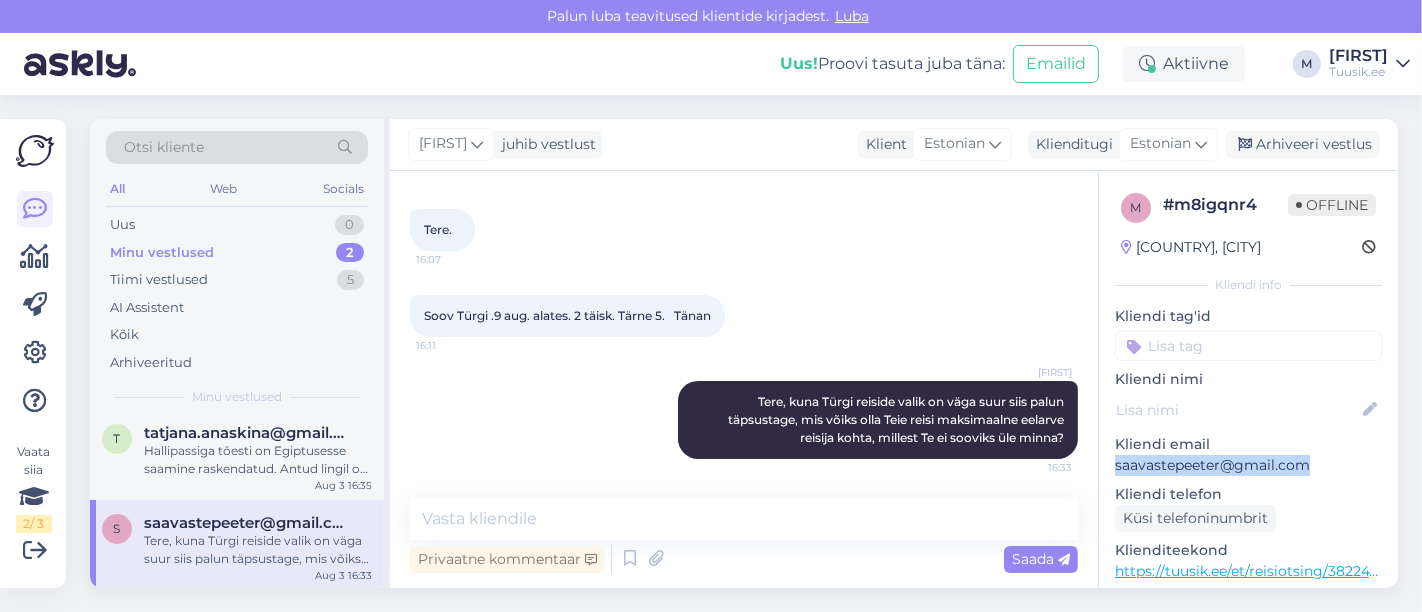 drag, startPoint x: 1308, startPoint y: 470, endPoint x: 1100, endPoint y: 472, distance: 208.00961 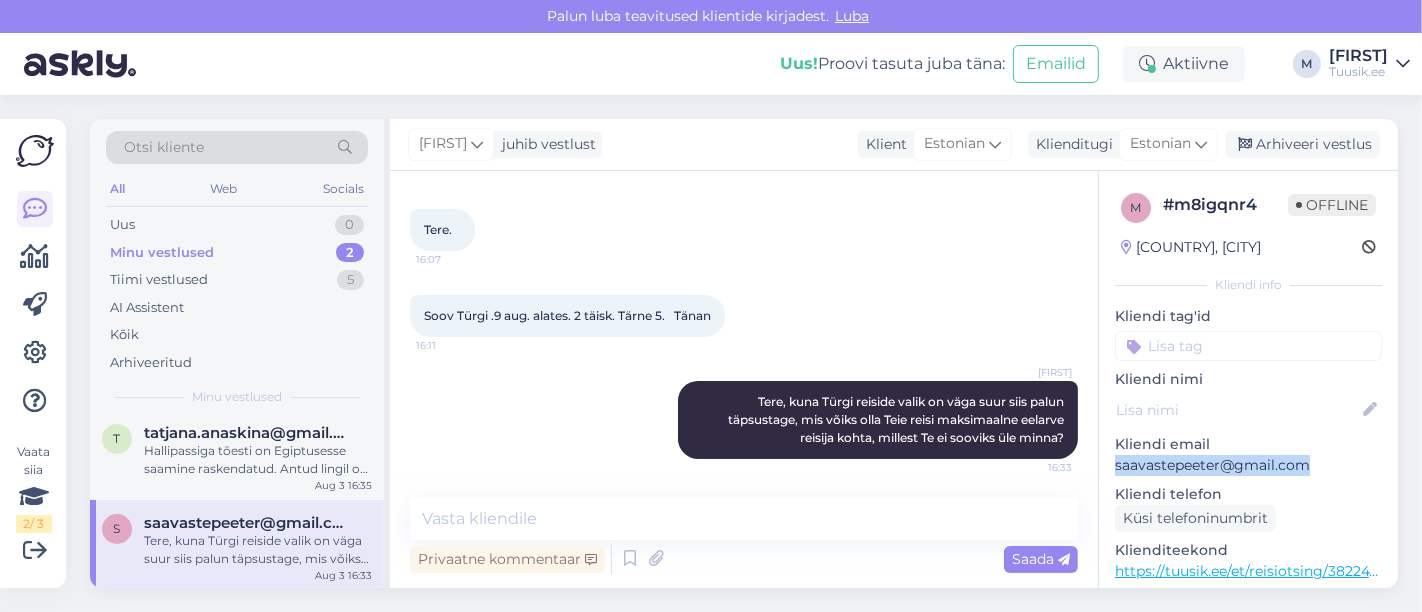 copy on "saavastepeeter@gmail.com" 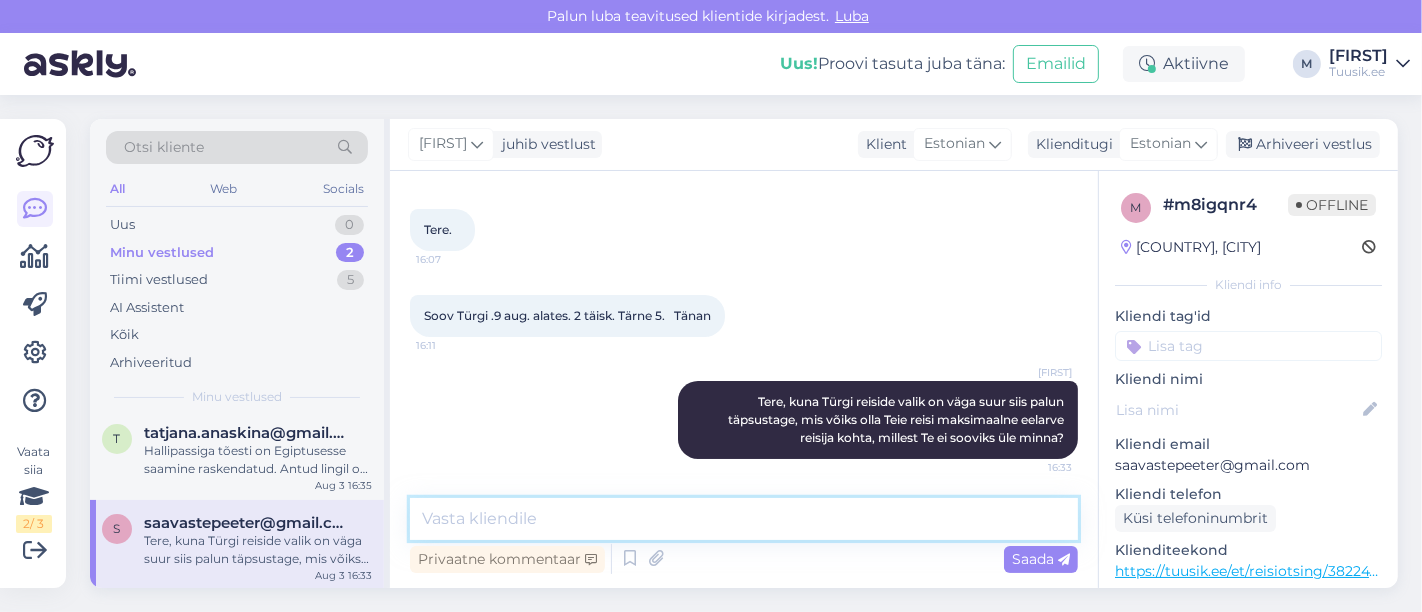click at bounding box center (744, 519) 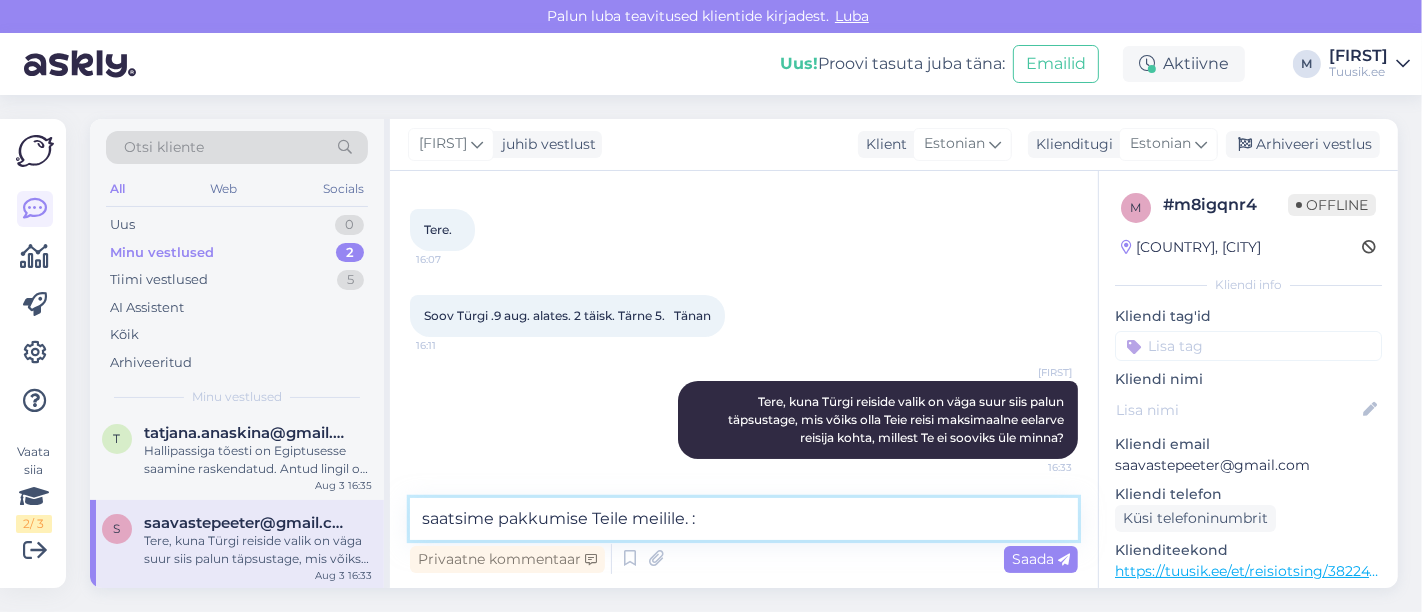 type on "saatsime pakkumise Teile meilile. :)" 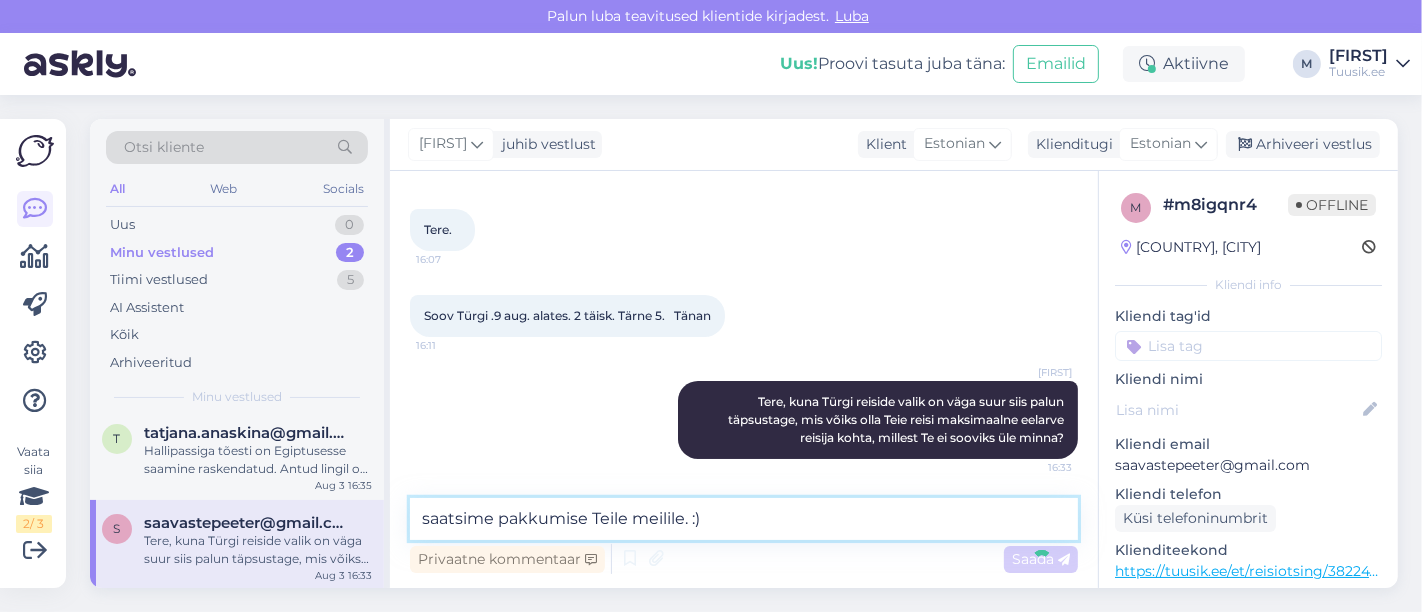 type 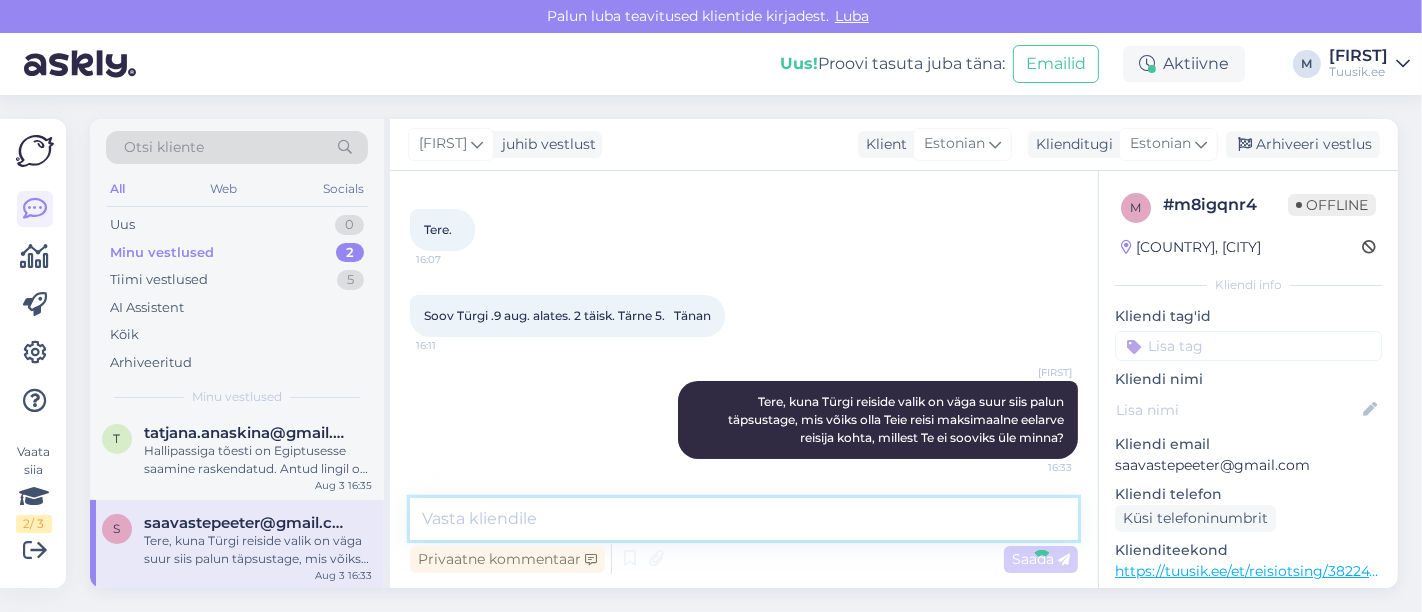 scroll, scrollTop: 174, scrollLeft: 0, axis: vertical 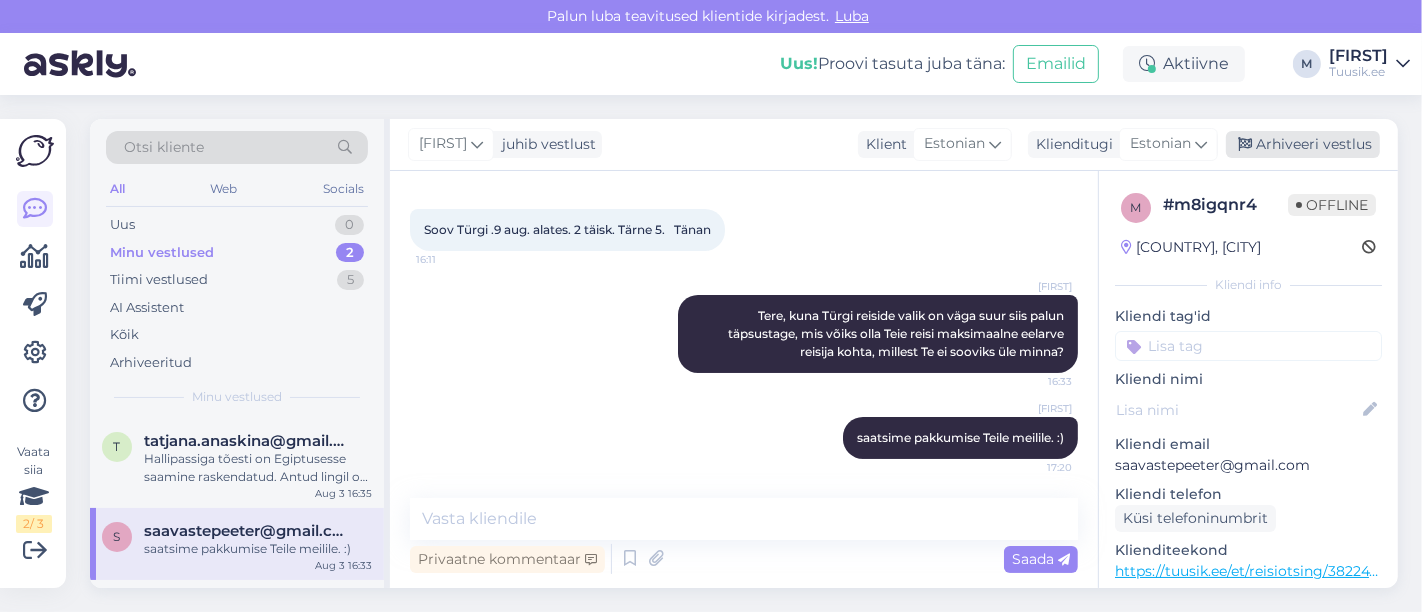 click on "Arhiveeri vestlus" at bounding box center [1303, 144] 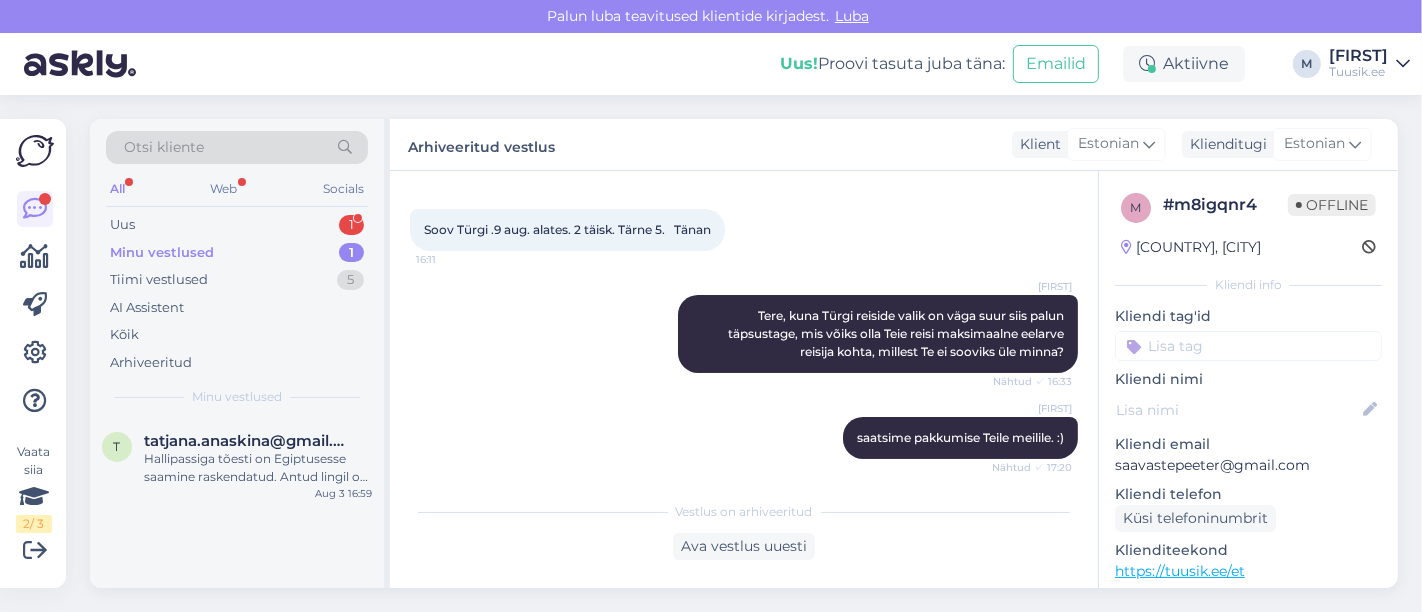 scroll, scrollTop: 266, scrollLeft: 0, axis: vertical 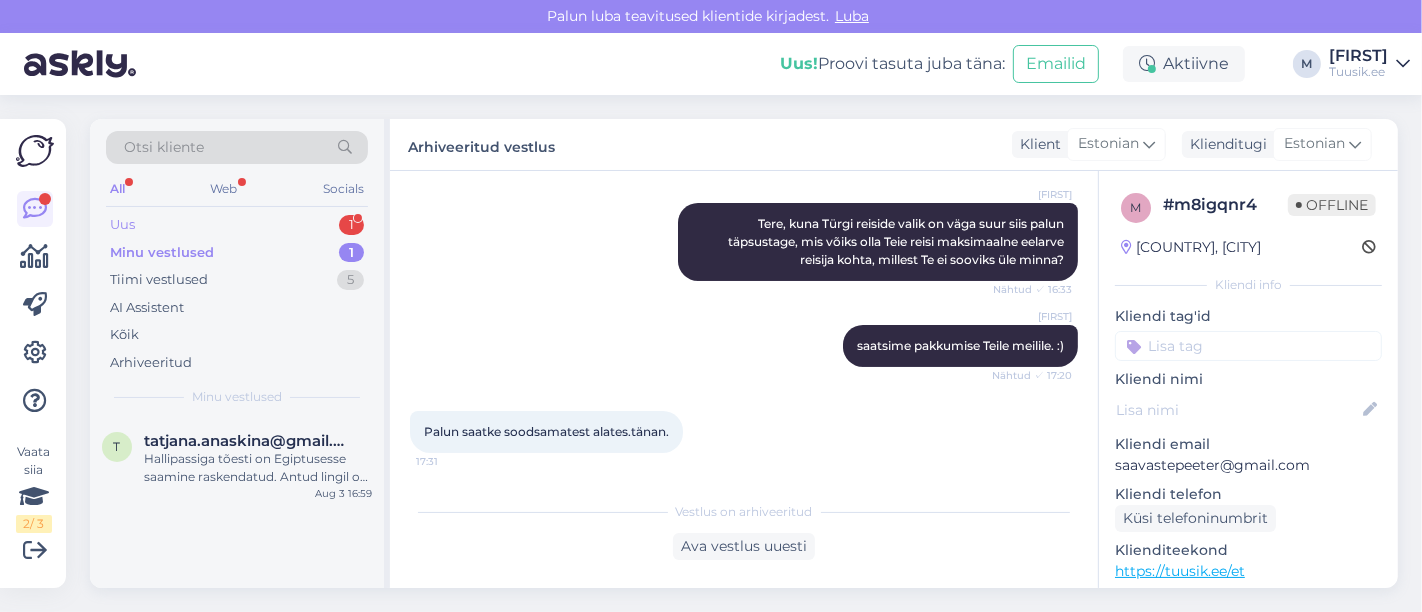 click on "Uus 1" at bounding box center (237, 225) 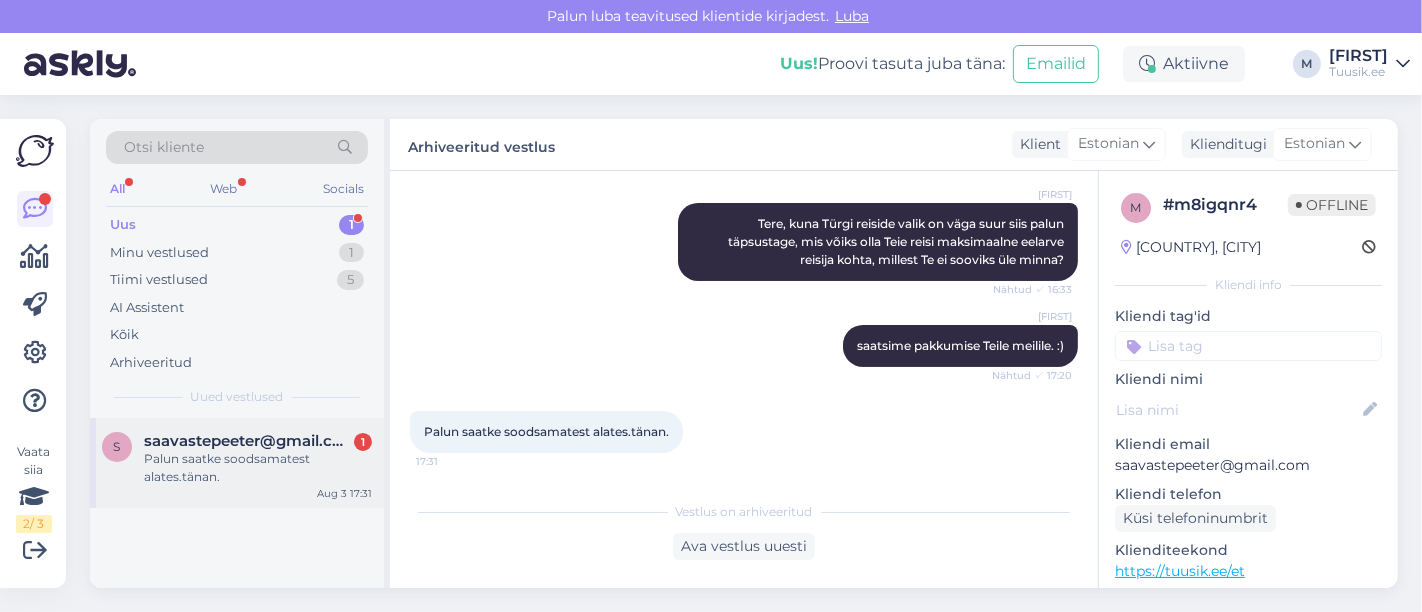 click on "Palun saatke soodsamatest alates.tänan." at bounding box center [258, 468] 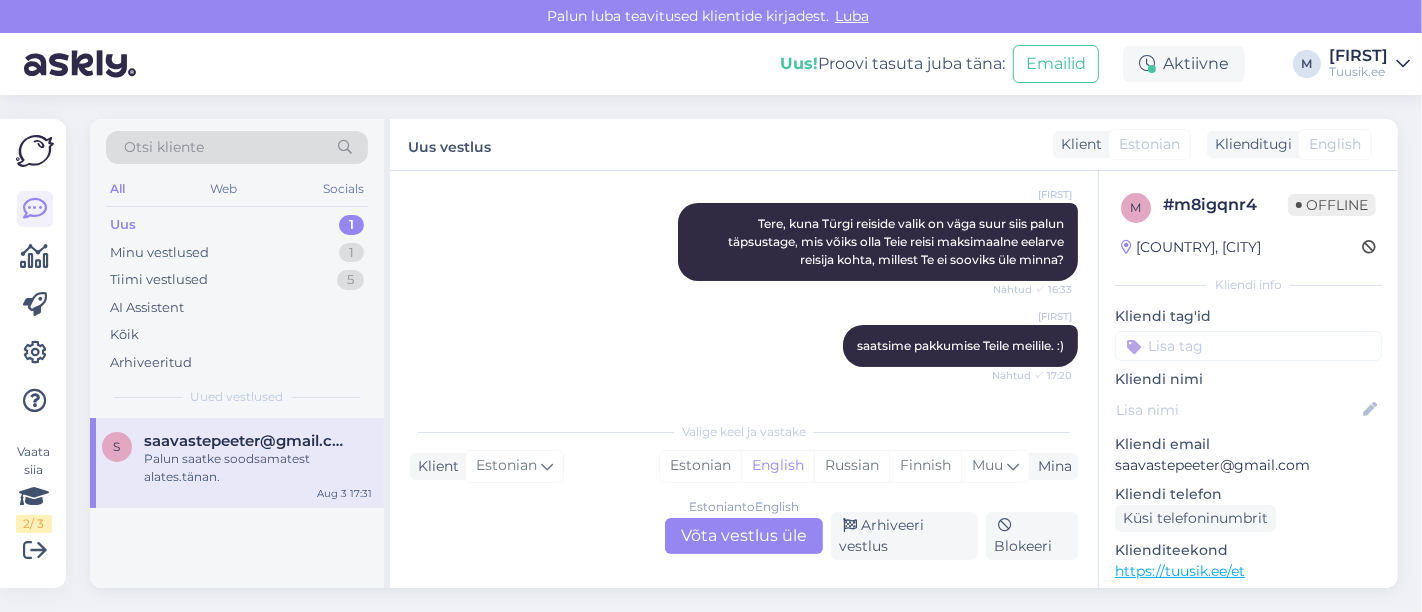scroll, scrollTop: 346, scrollLeft: 0, axis: vertical 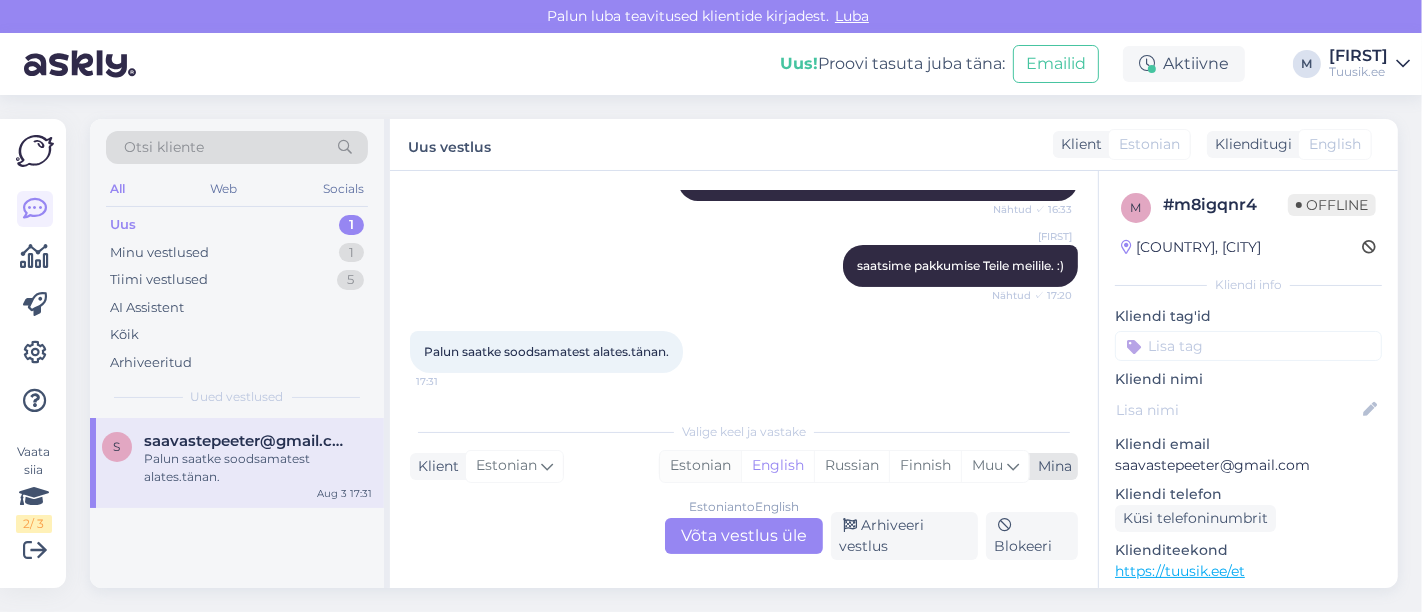 click on "Estonian" at bounding box center [700, 466] 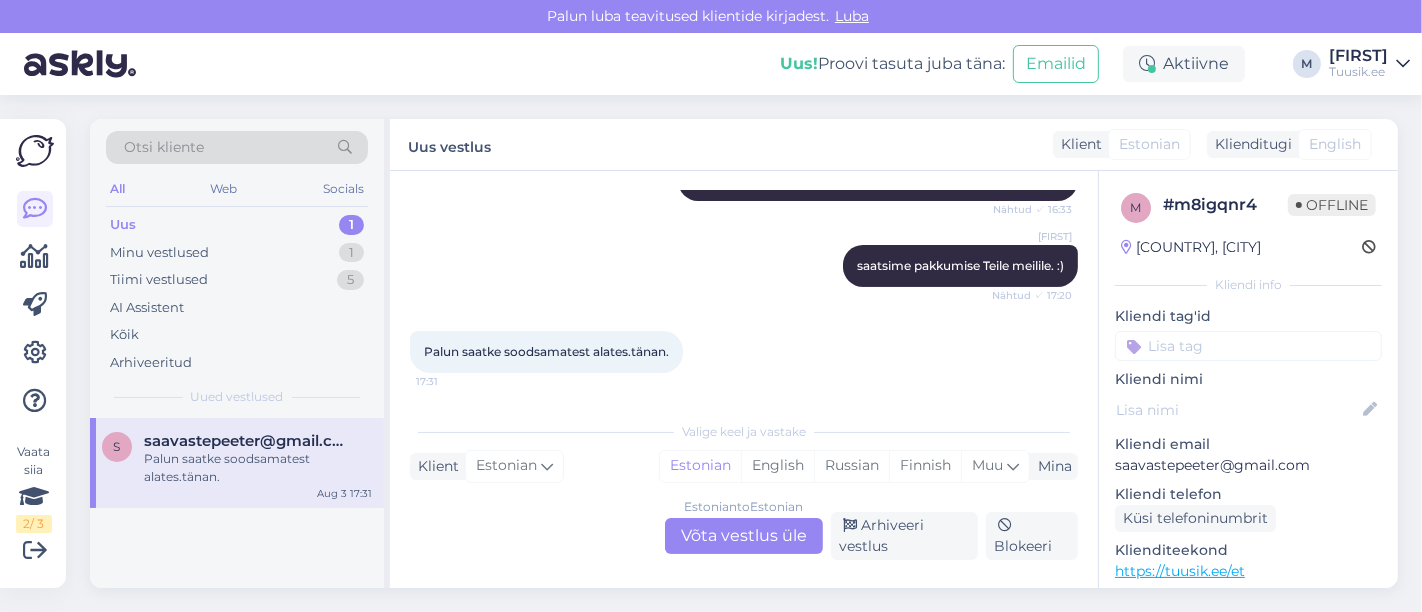 click on "Estonian to Estonian Võta vestlus üle" at bounding box center [744, 536] 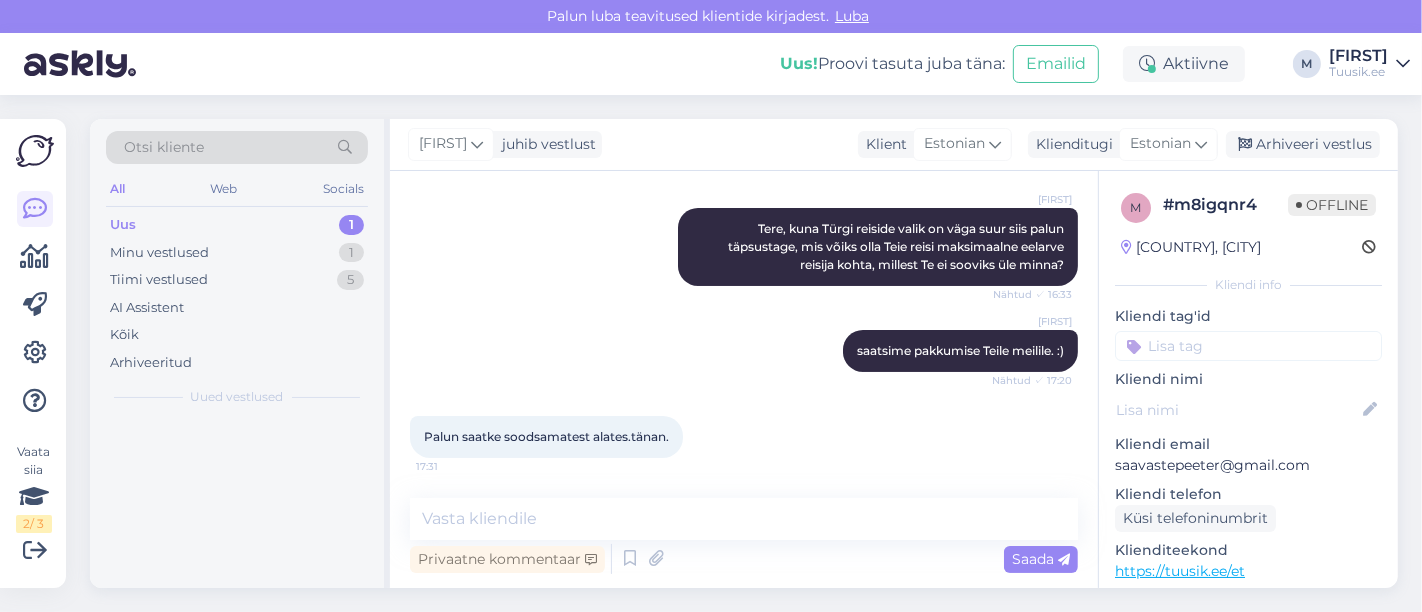 scroll, scrollTop: 260, scrollLeft: 0, axis: vertical 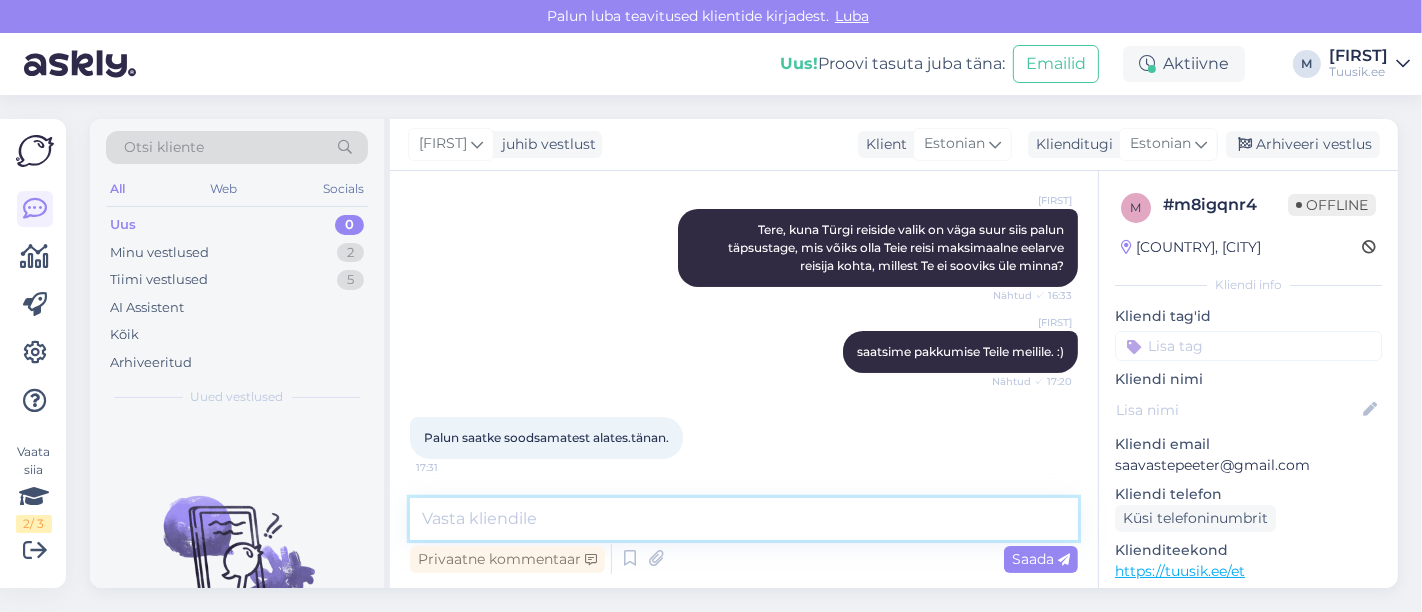 click at bounding box center [744, 519] 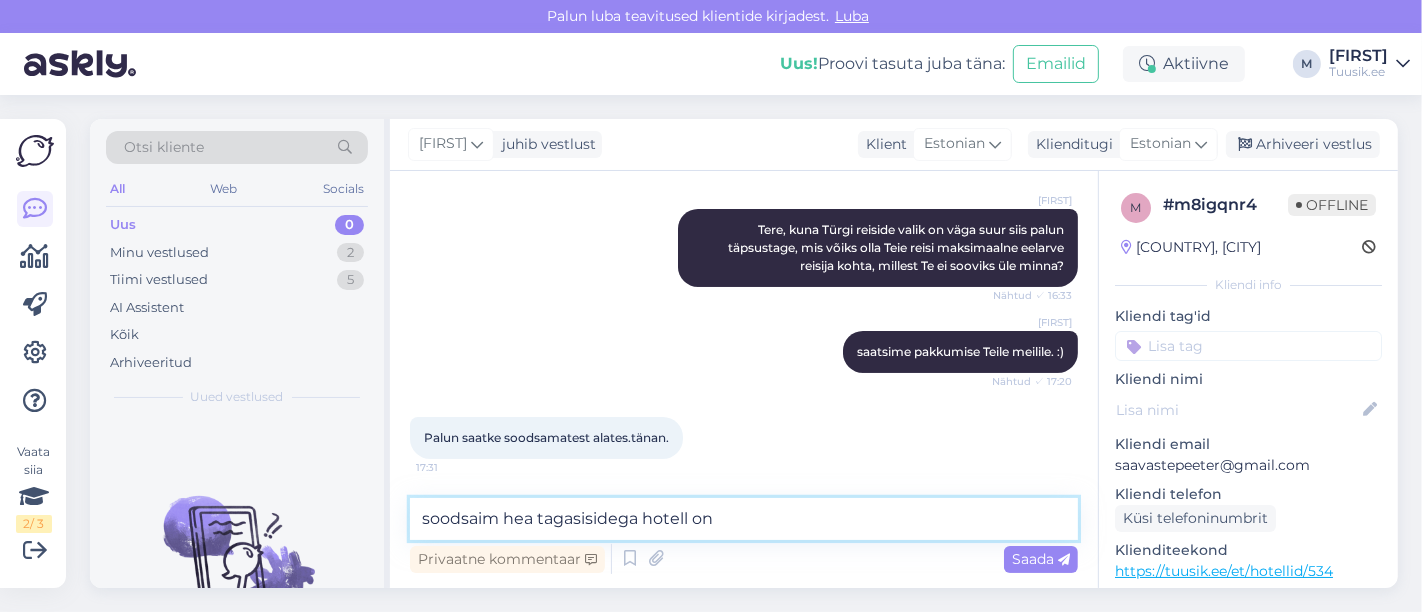 paste on "Armas Gul Beach Resort 5*" 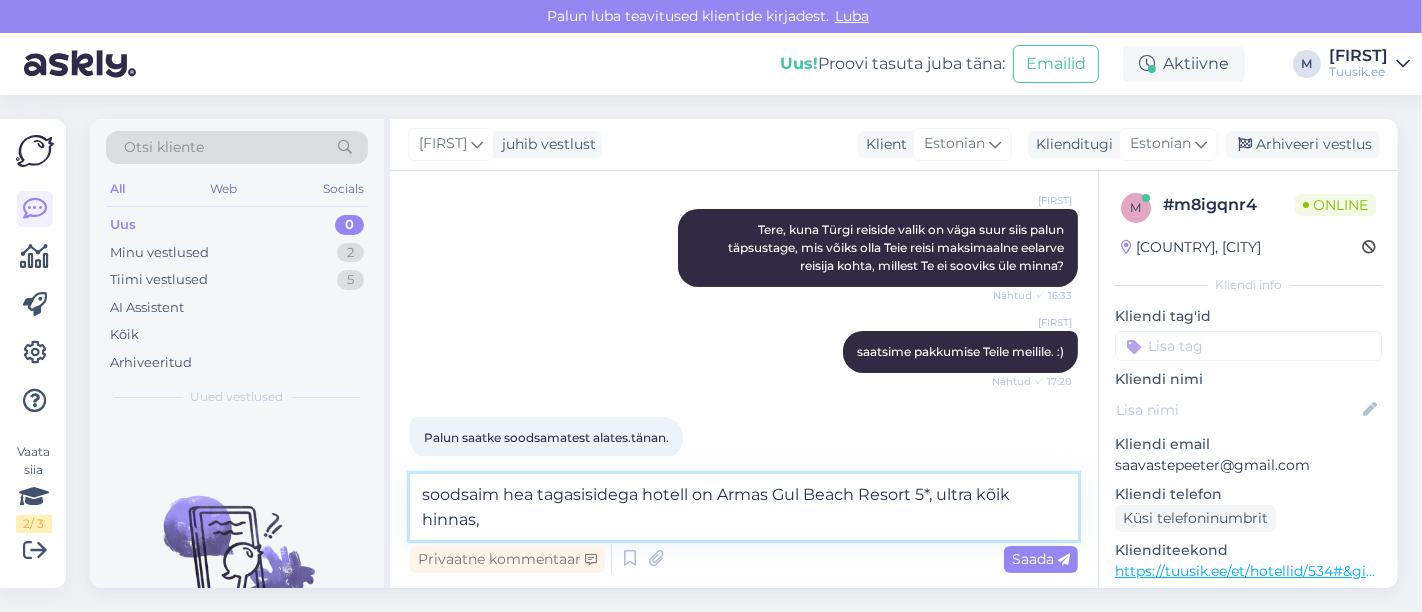 scroll, scrollTop: 283, scrollLeft: 0, axis: vertical 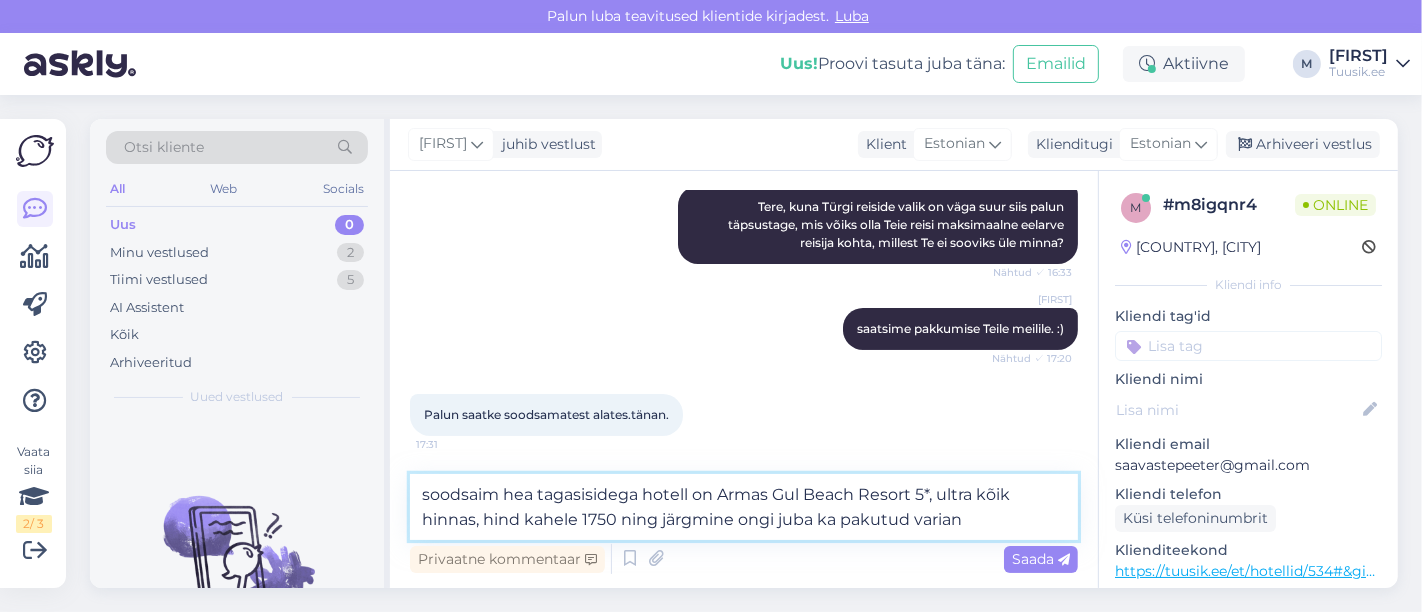 type on "soodsaim hea tagasisidega hotell on Armas Gul Beach Resort 5*, ultra kõik hinnas, hind kahele 1750 ning järgmine ongi juba ka pakutud variant" 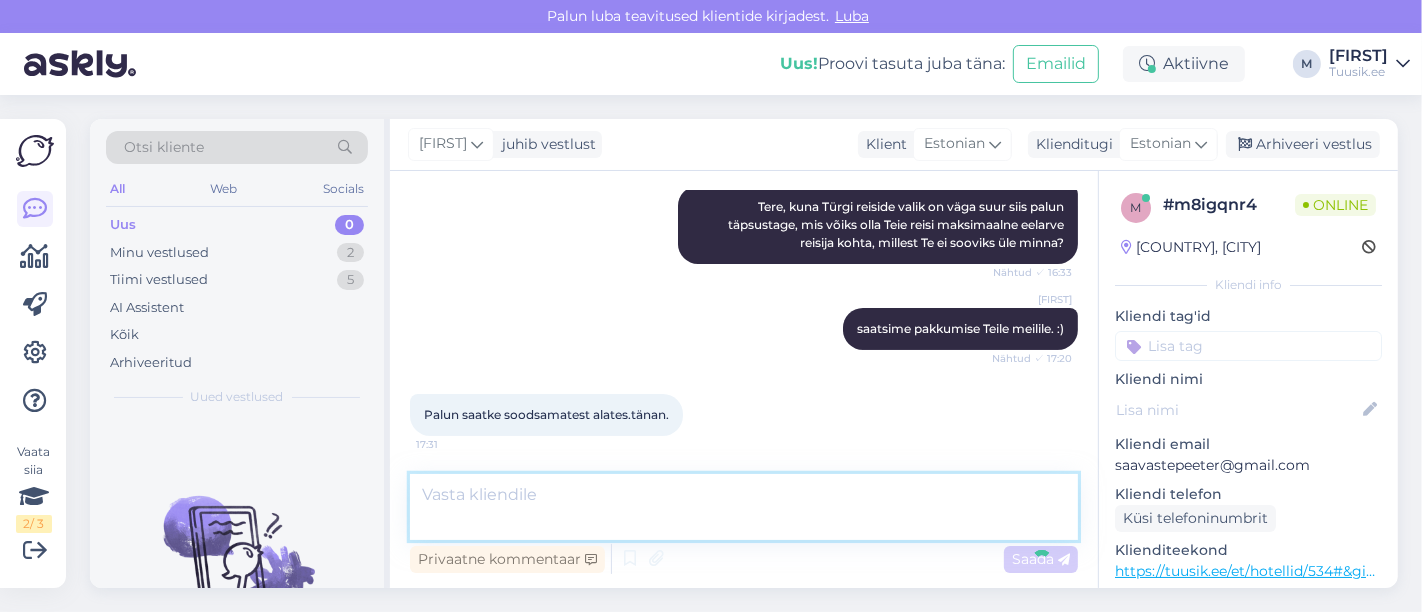 scroll, scrollTop: 382, scrollLeft: 0, axis: vertical 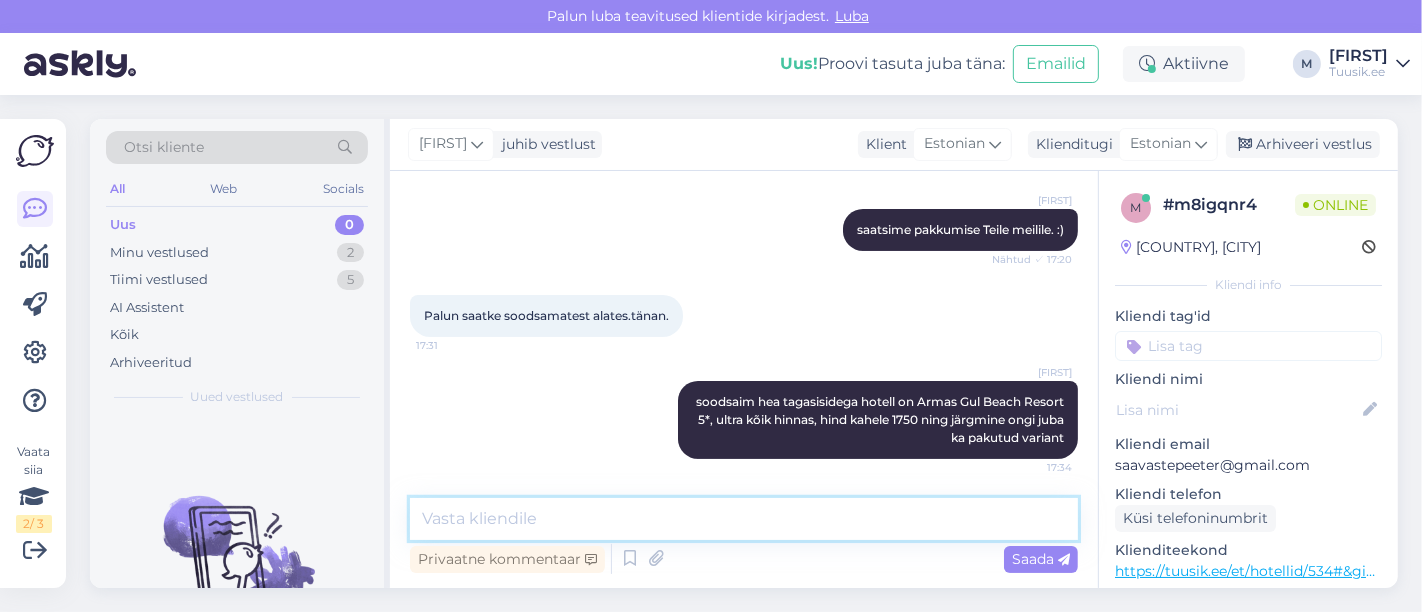 click at bounding box center [744, 519] 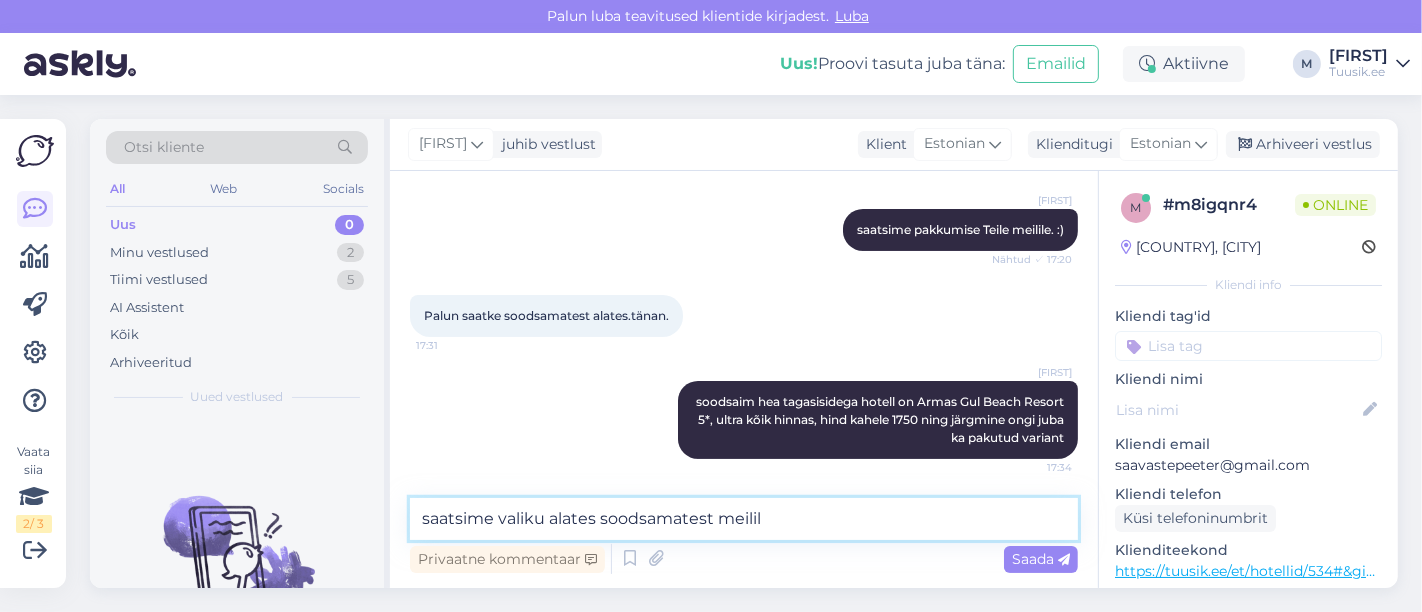 type on "saatsime valiku alates soodsamatest meilile" 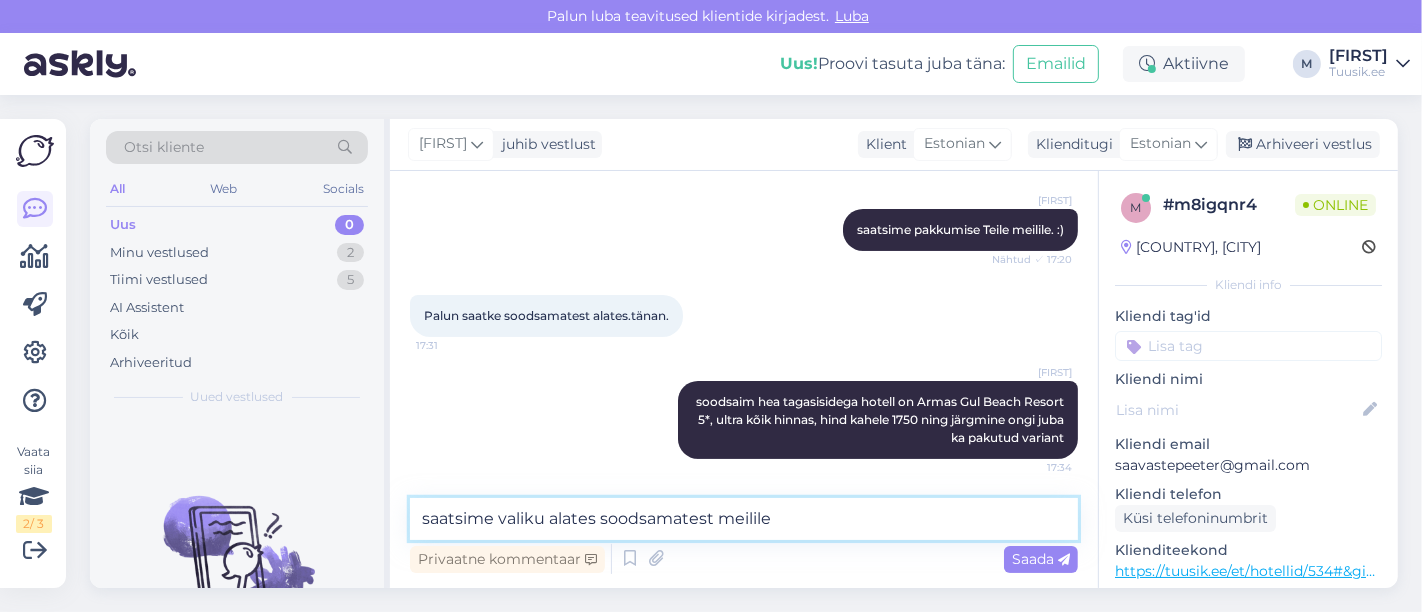 type 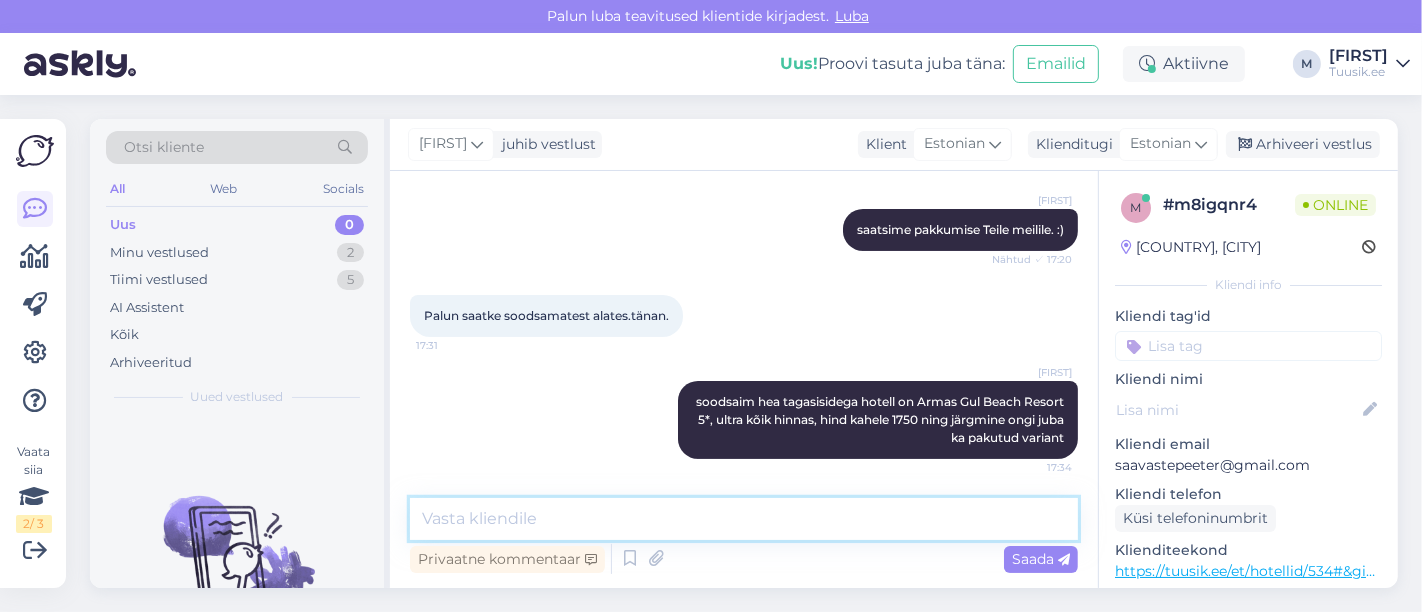 scroll, scrollTop: 468, scrollLeft: 0, axis: vertical 